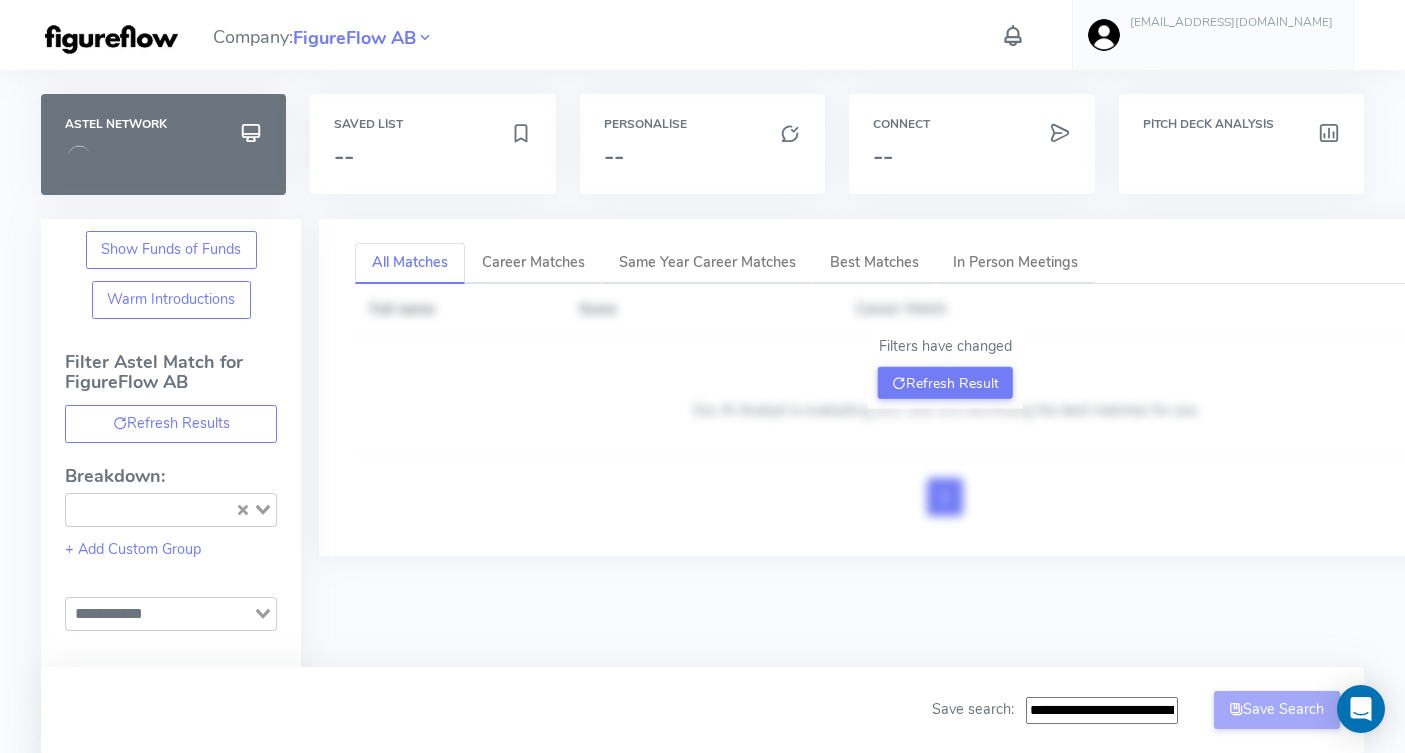 scroll, scrollTop: 0, scrollLeft: 0, axis: both 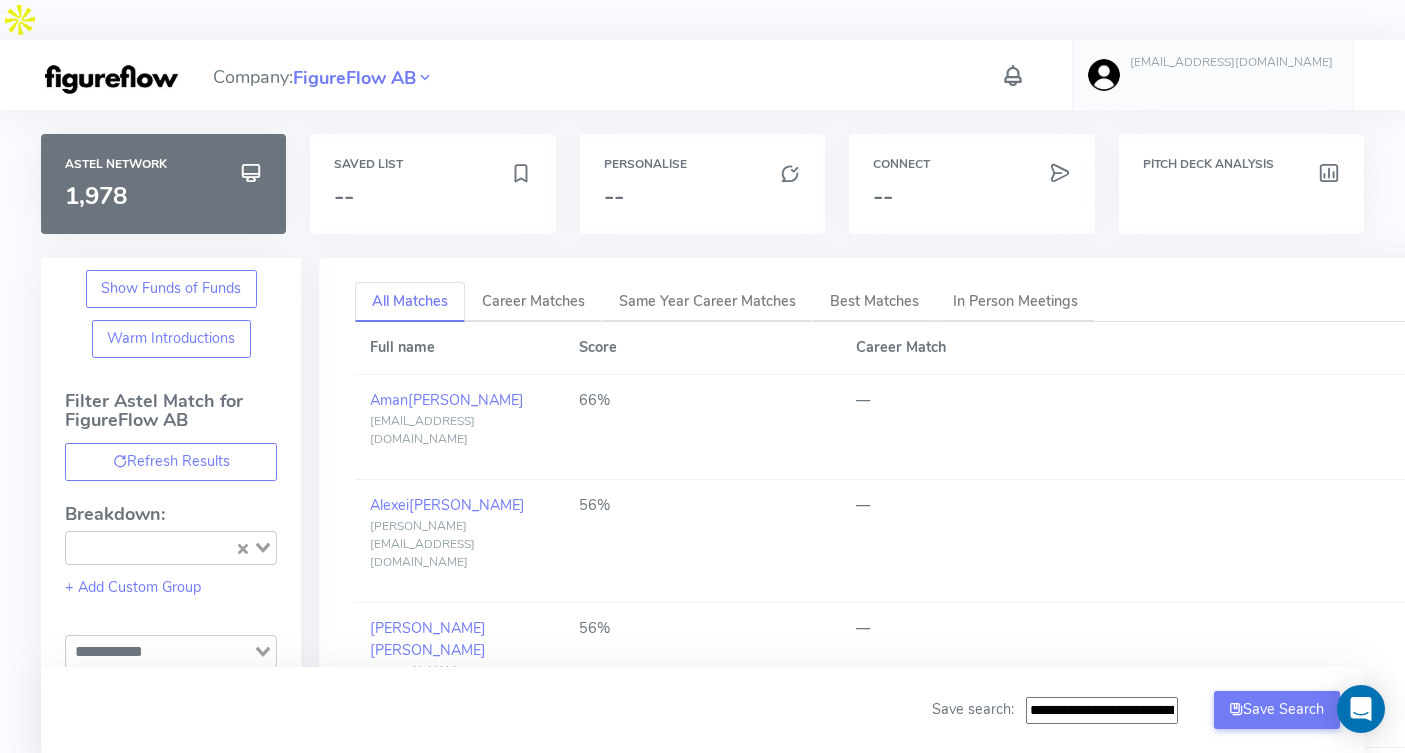 click on "Company:  FigureFlow AB [EMAIL_ADDRESS][DOMAIN_NAME] Account Upload data AI Keys Usage Engagement Call Info Manage Company Invitation Logout" at bounding box center (702, 75) 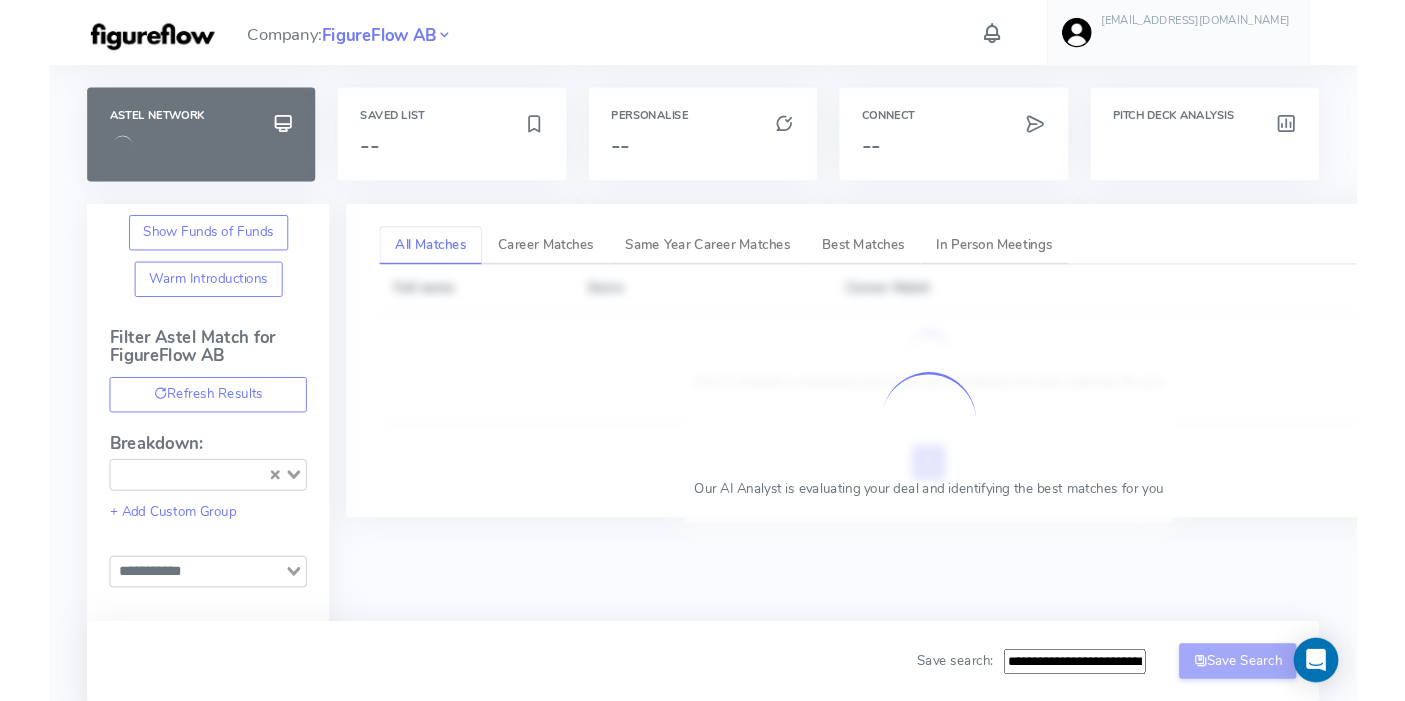 scroll, scrollTop: 0, scrollLeft: 0, axis: both 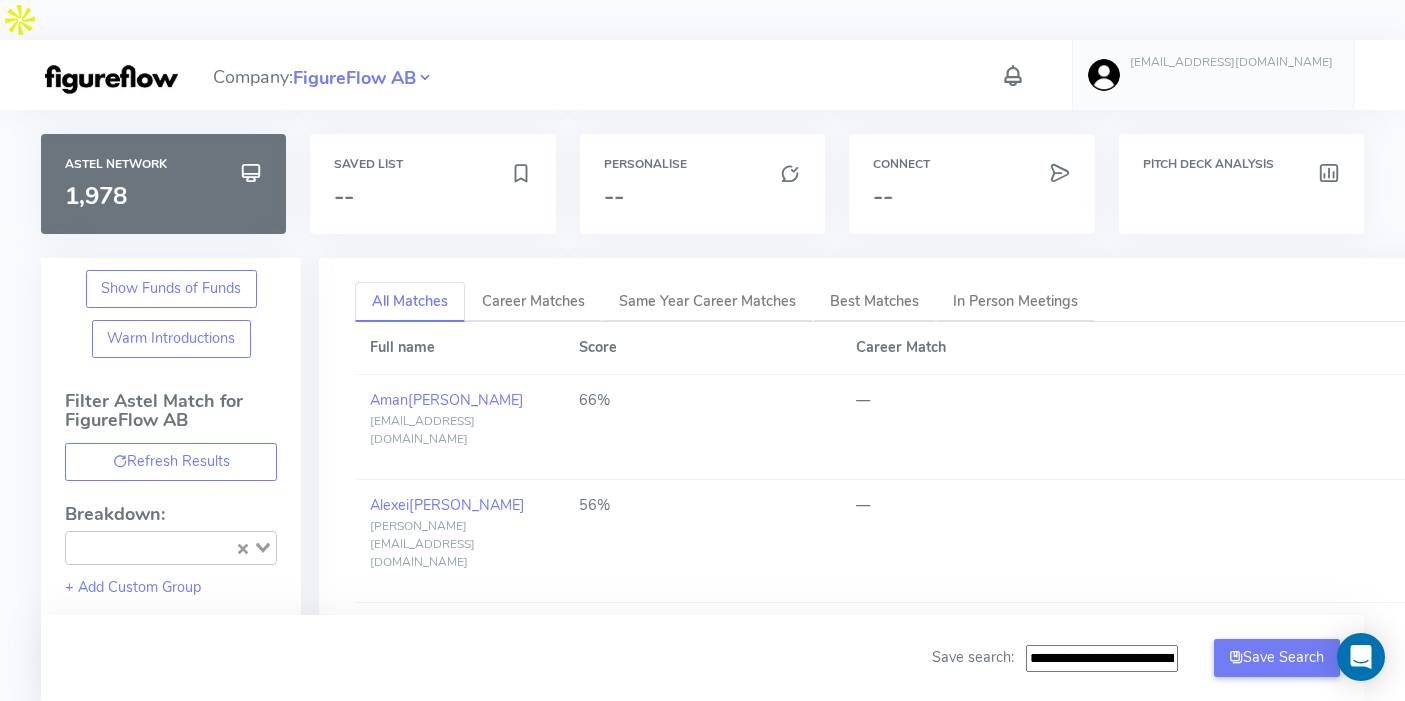 click at bounding box center [425, 78] 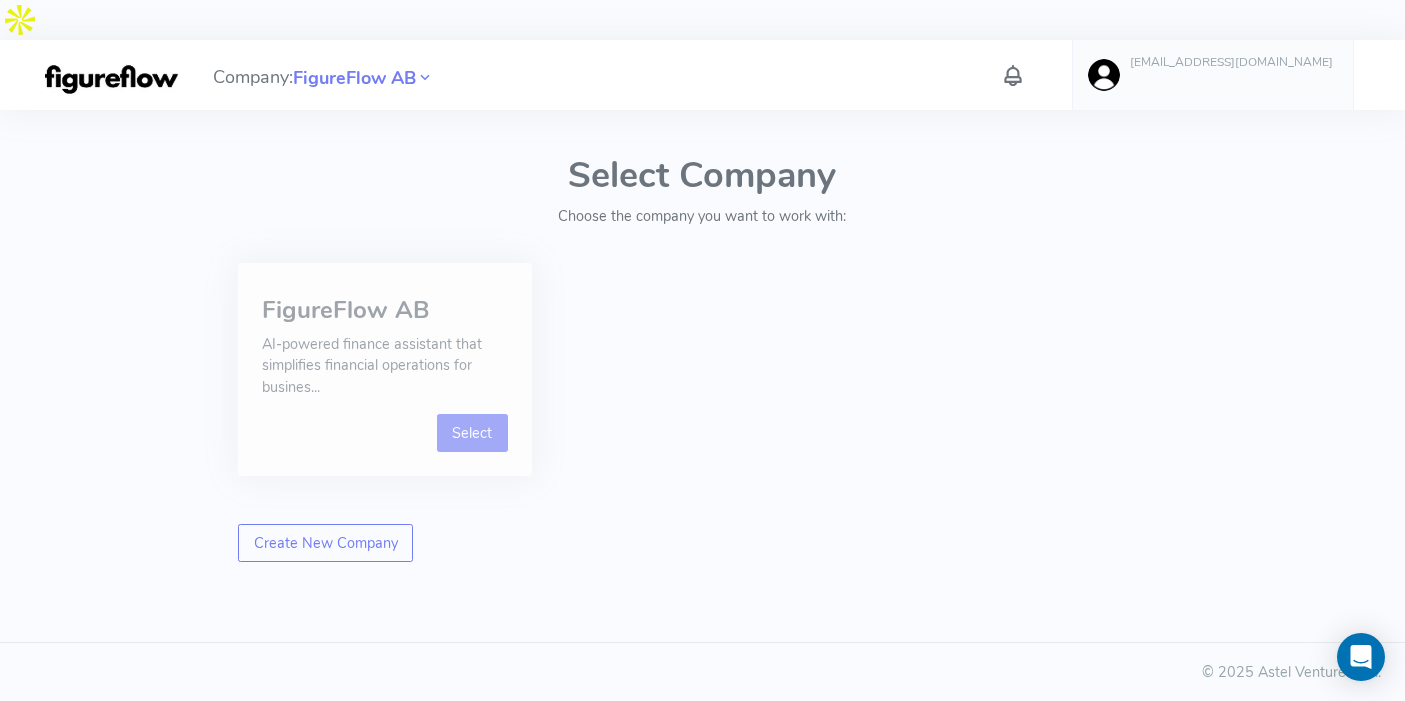 click on "Select" at bounding box center (472, 433) 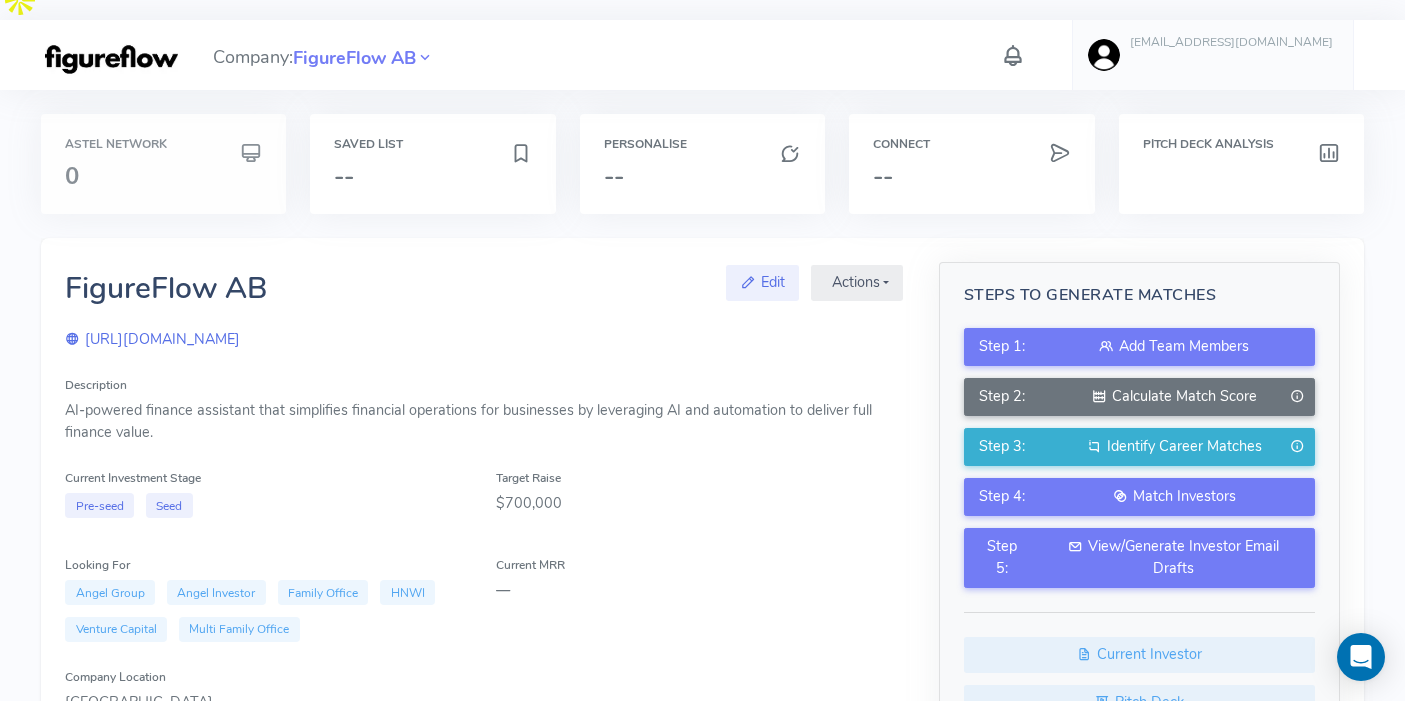 scroll, scrollTop: 0, scrollLeft: 0, axis: both 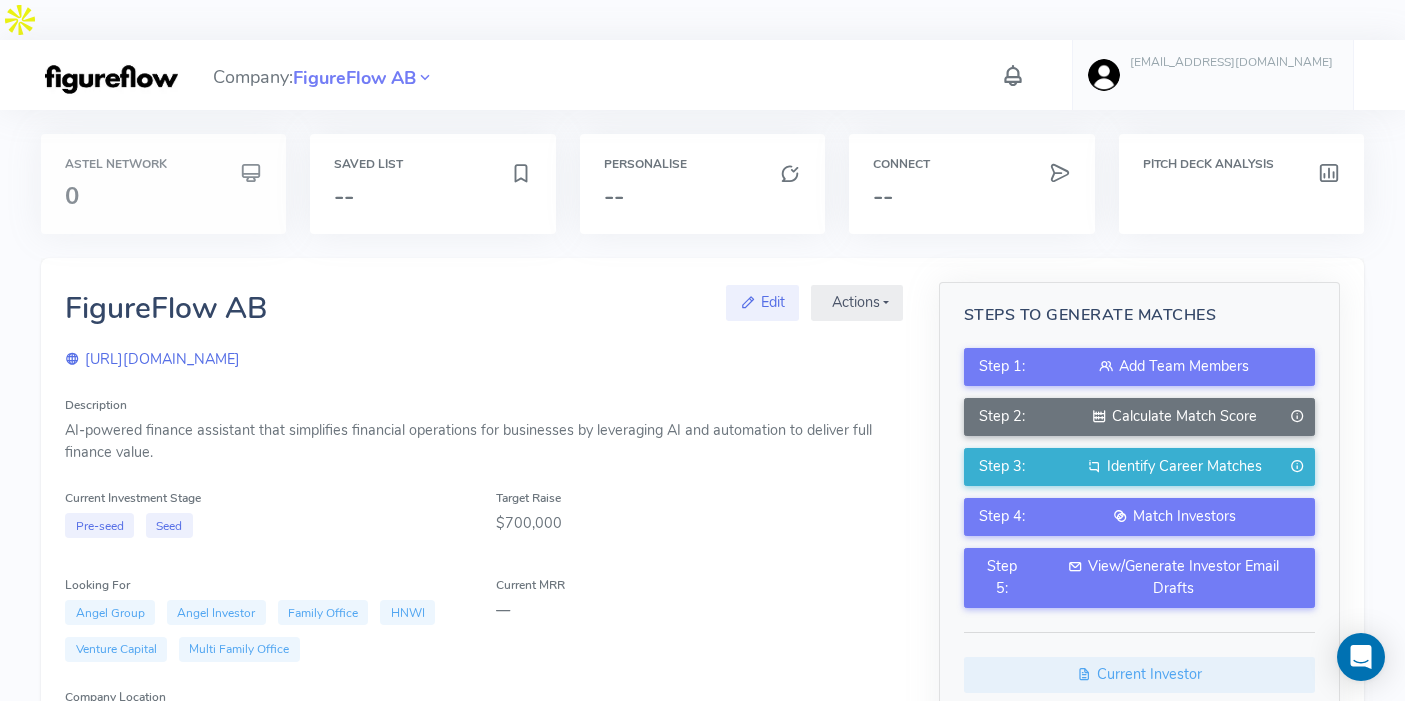 click on "0" at bounding box center [163, 196] 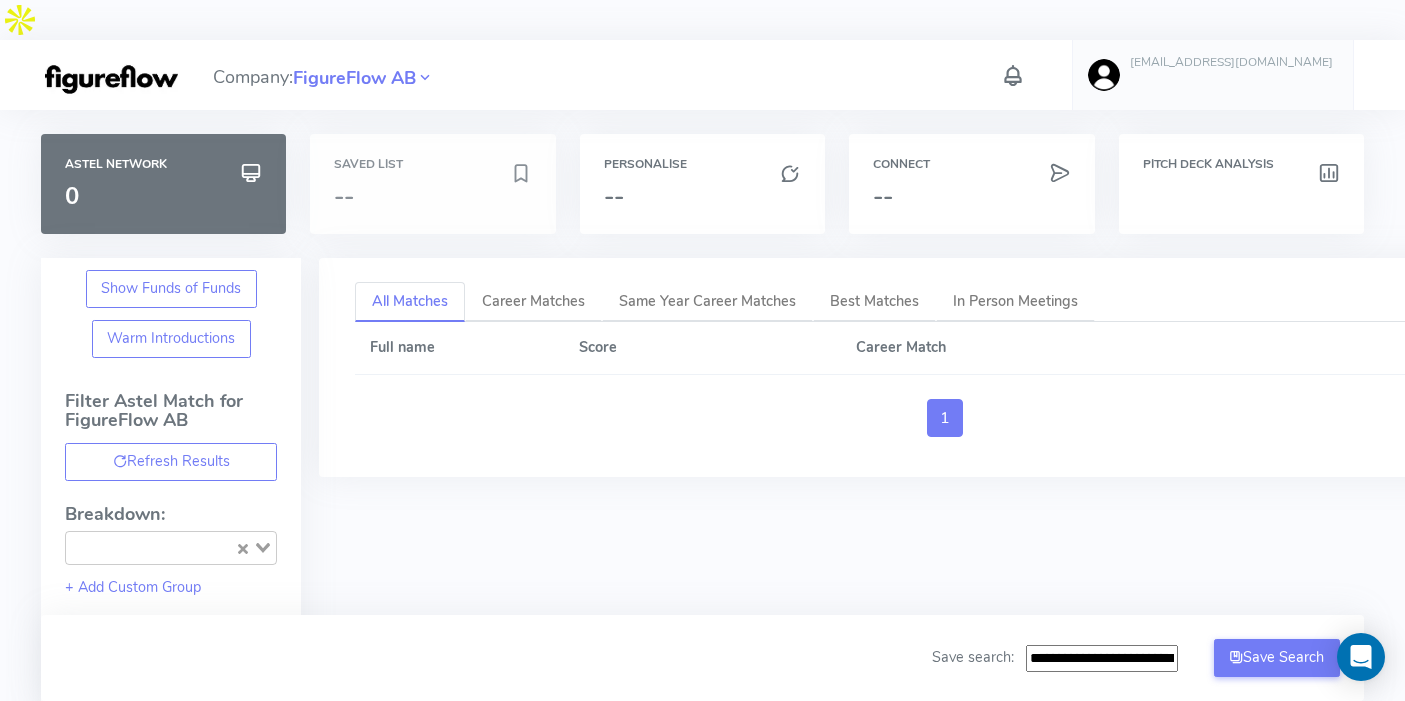 click on "--" at bounding box center [421, 196] 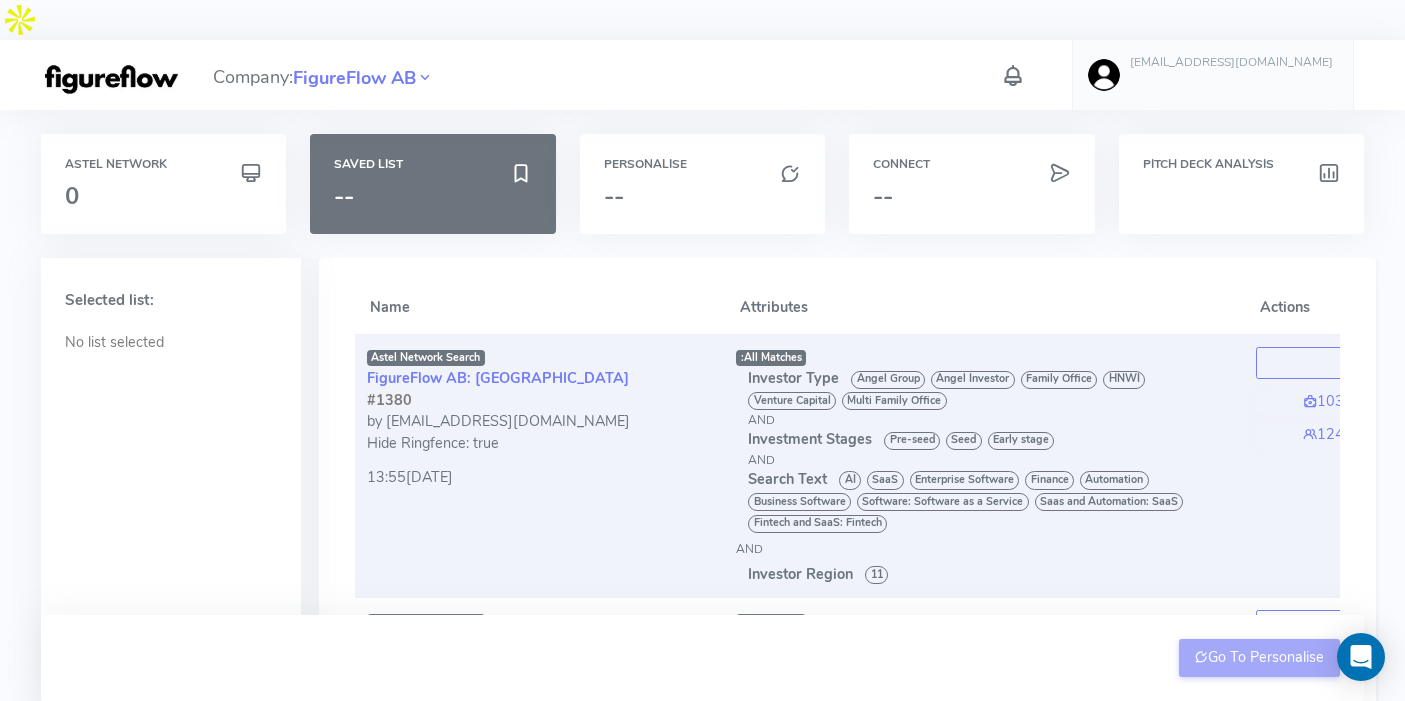 scroll, scrollTop: 0, scrollLeft: 46, axis: horizontal 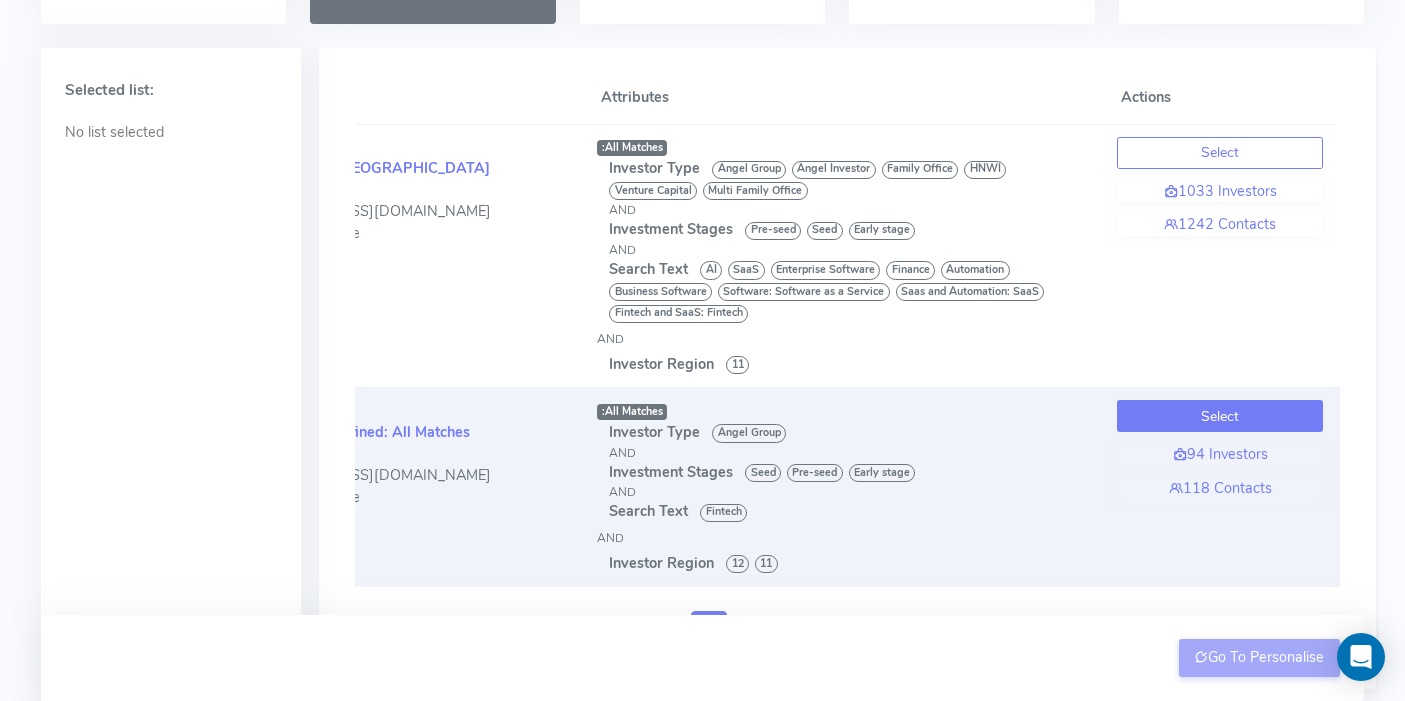 click on "Select" at bounding box center (1220, 416) 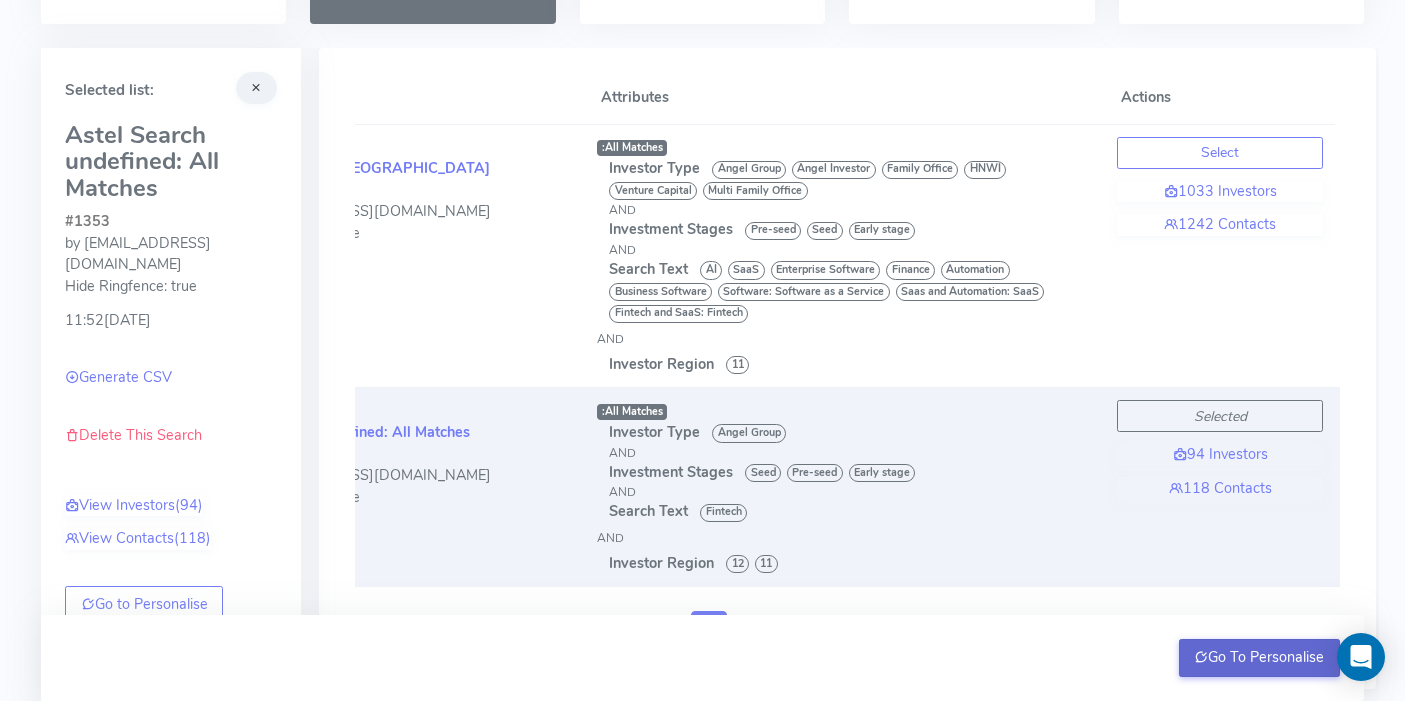 click on "Go To Personalise" at bounding box center (1259, 658) 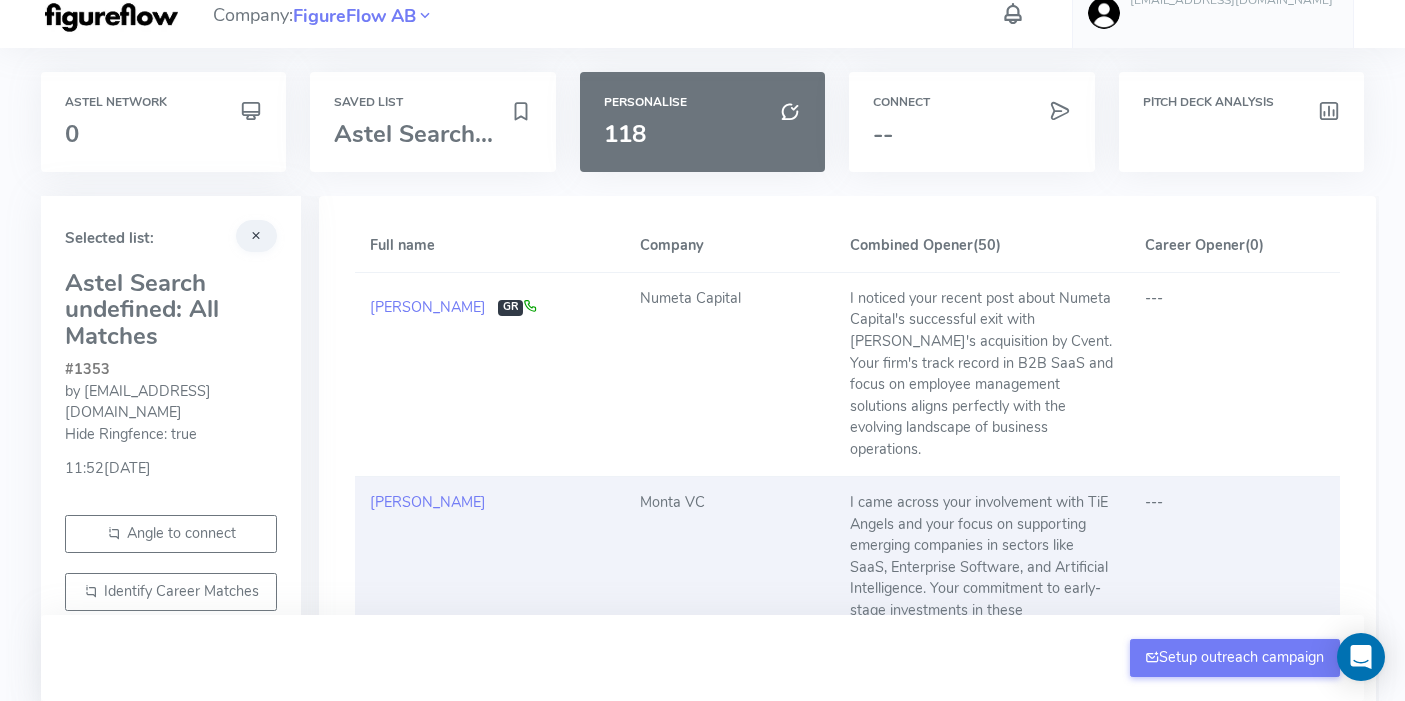 scroll, scrollTop: 0, scrollLeft: 0, axis: both 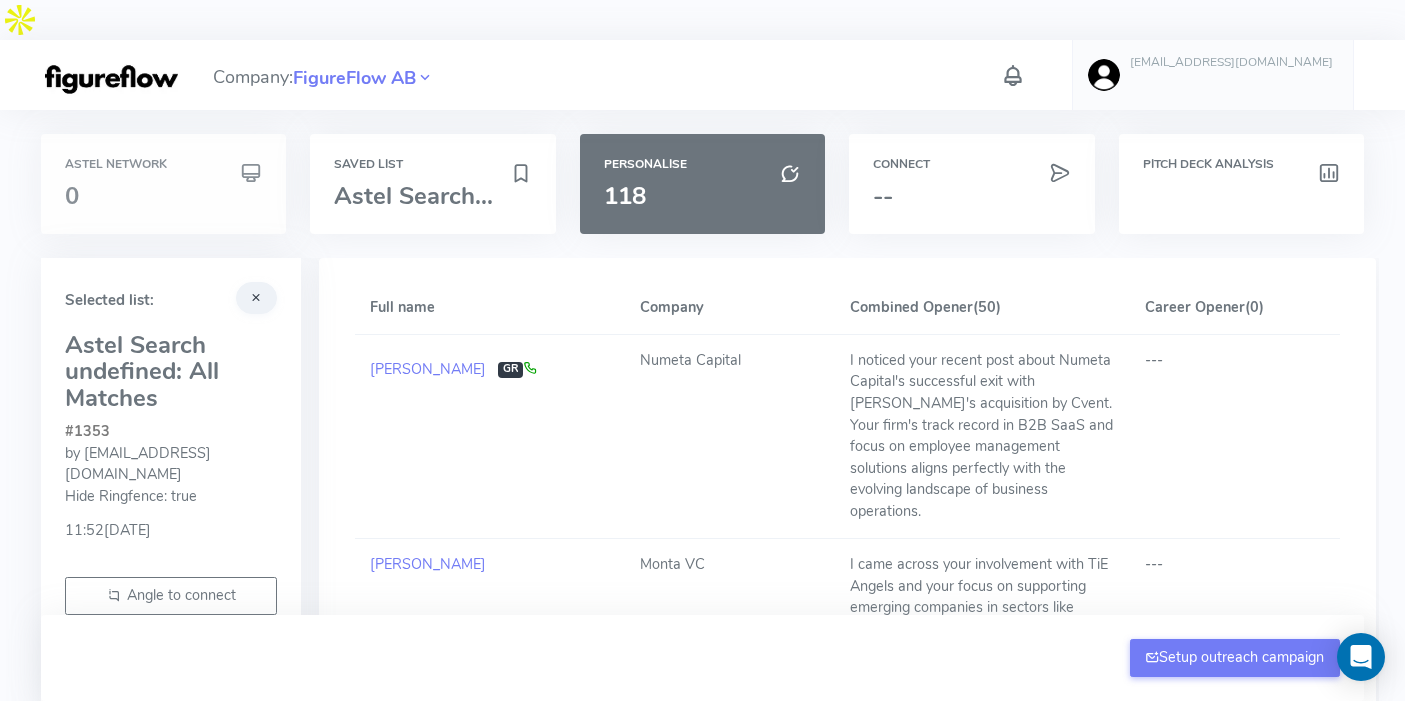 click on "Astel Network 0" at bounding box center [163, 184] 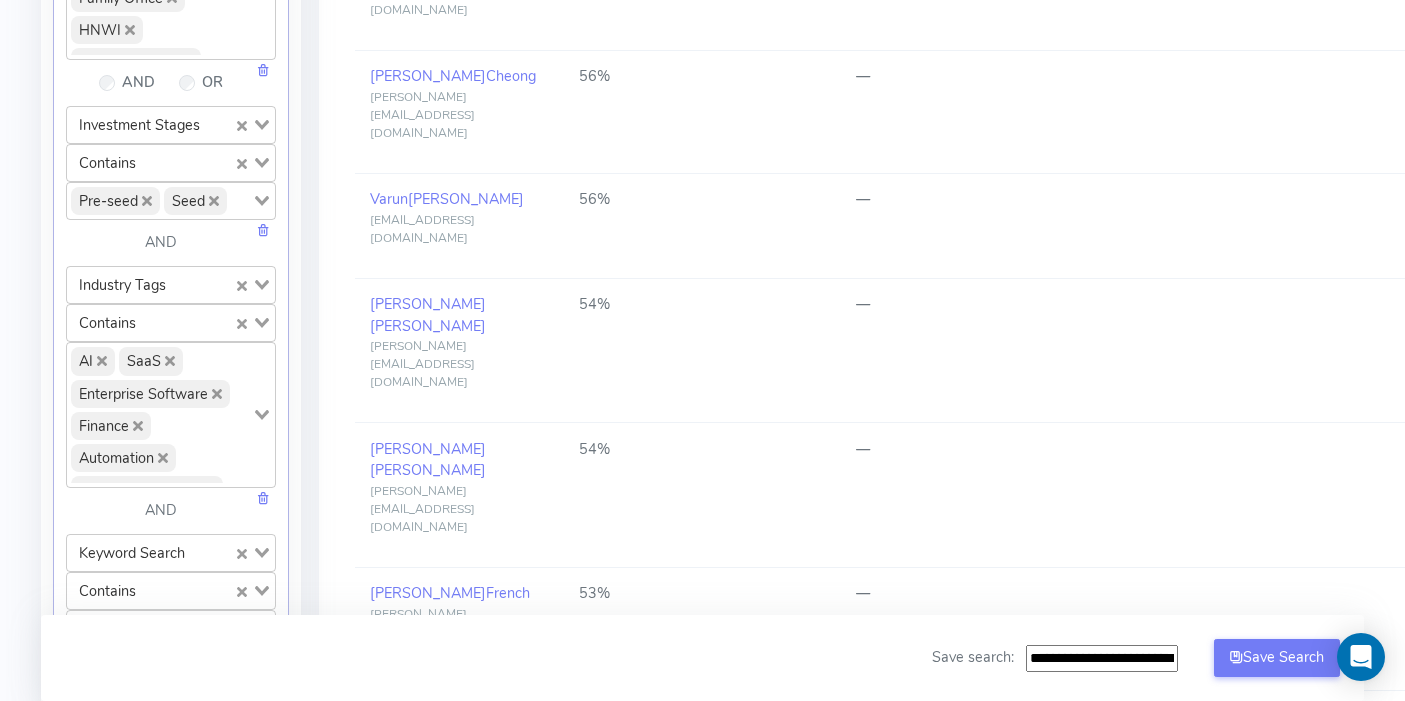 scroll, scrollTop: 830, scrollLeft: 0, axis: vertical 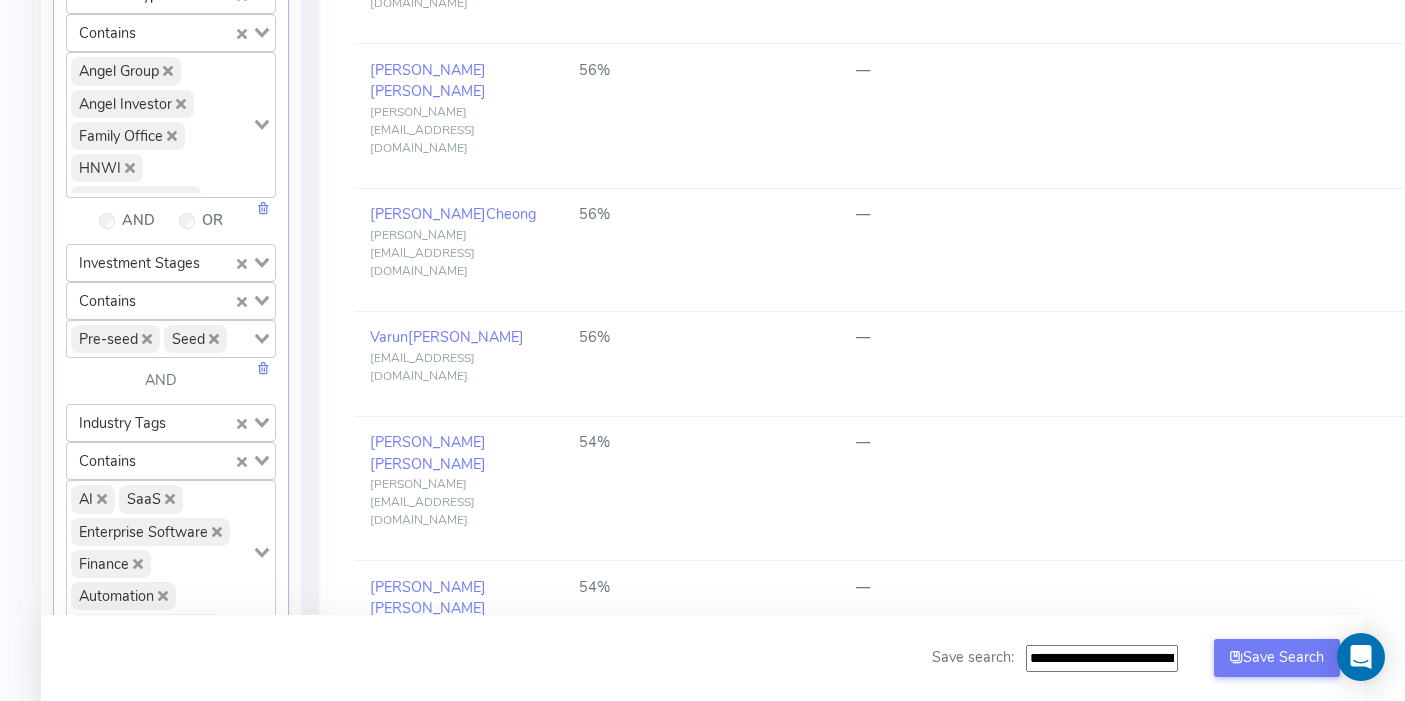 click at bounding box center [242, 423] 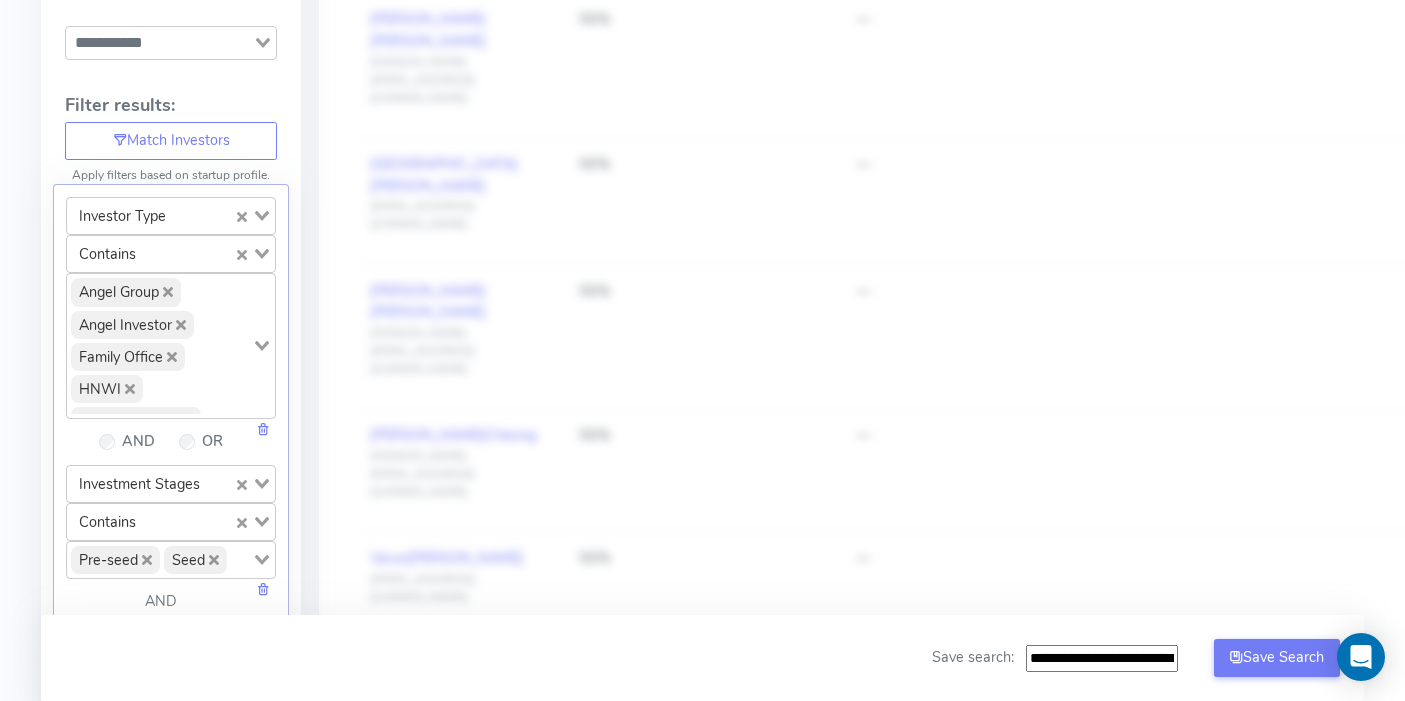 scroll, scrollTop: 244, scrollLeft: 0, axis: vertical 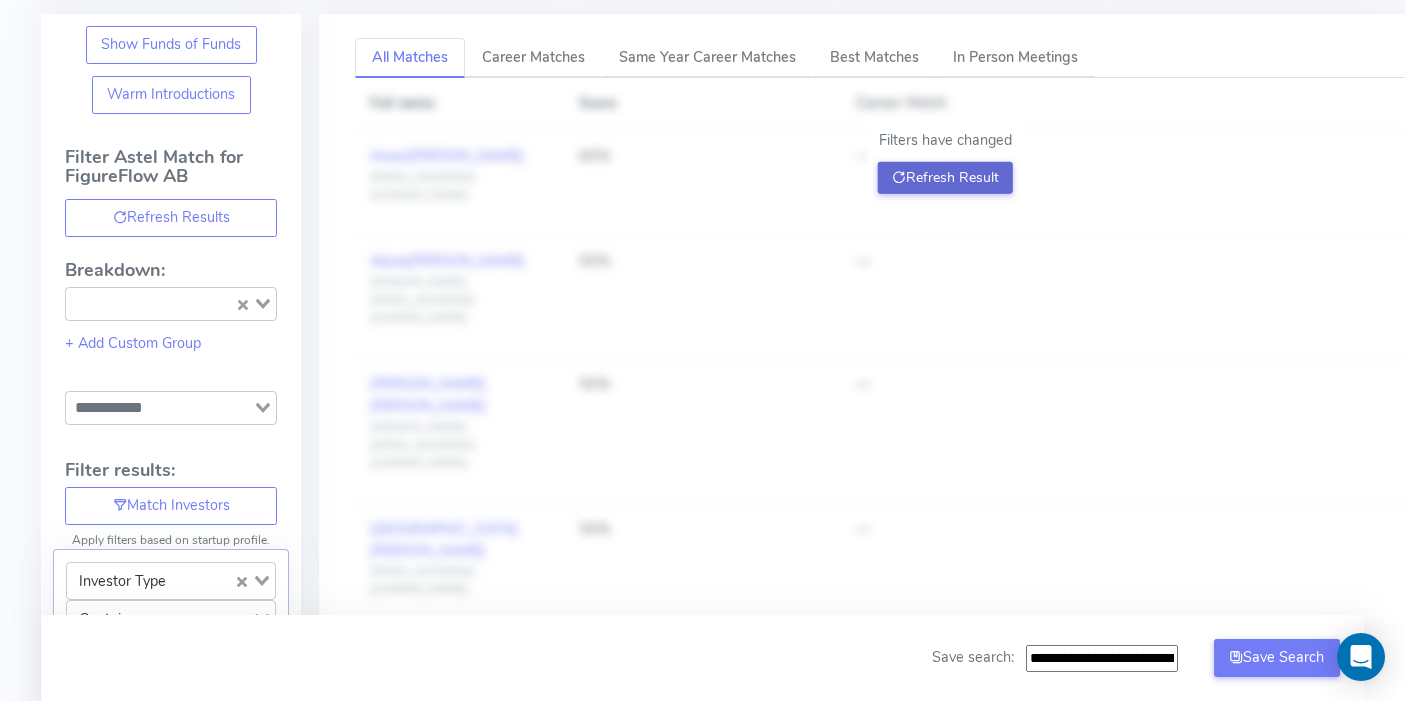 click on "Refresh Result" 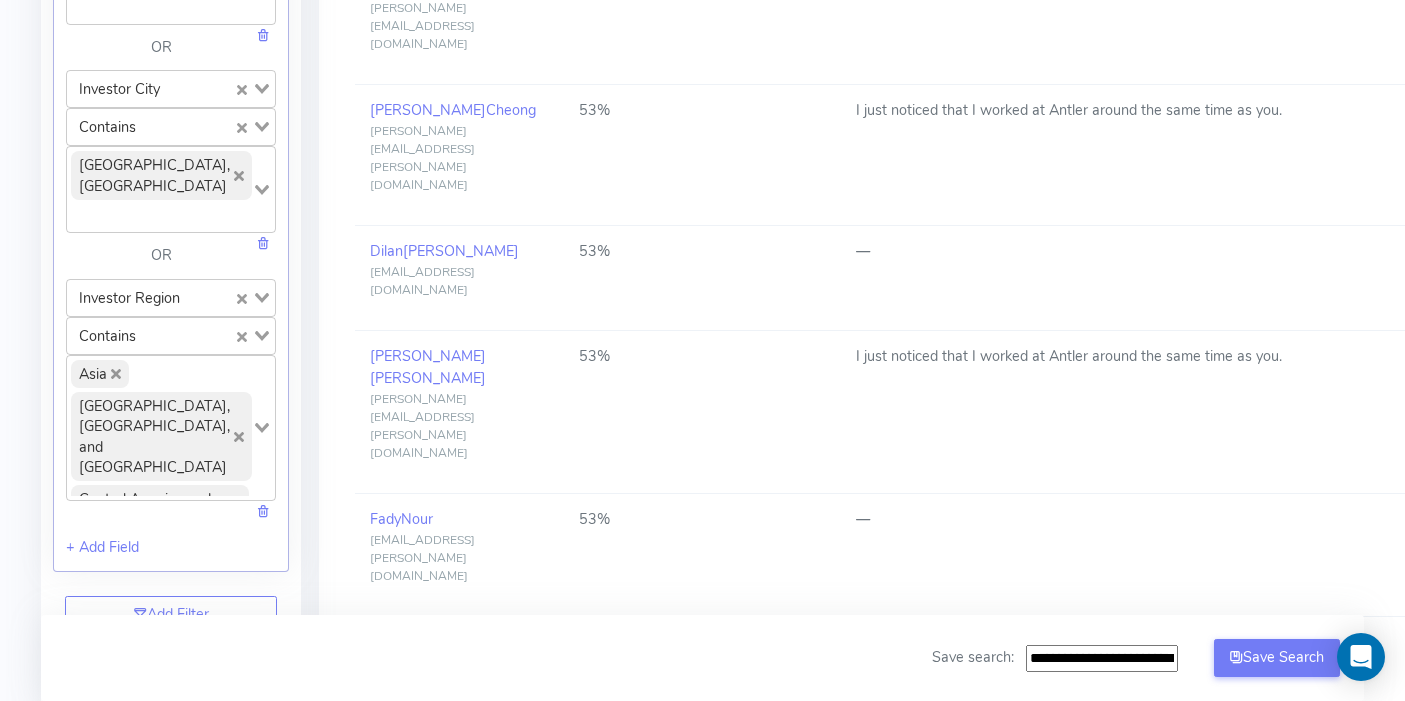 scroll, scrollTop: 2208, scrollLeft: 0, axis: vertical 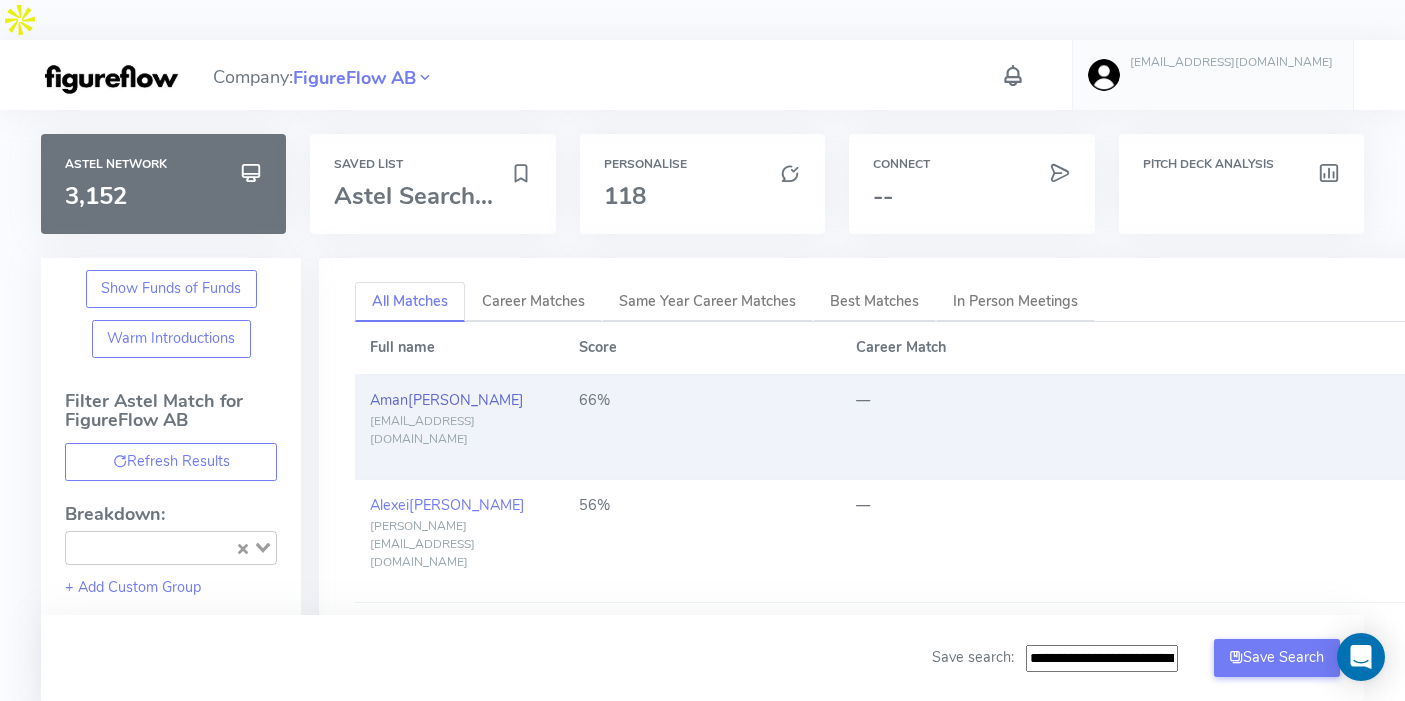 click on "[PERSON_NAME]" at bounding box center [466, 400] 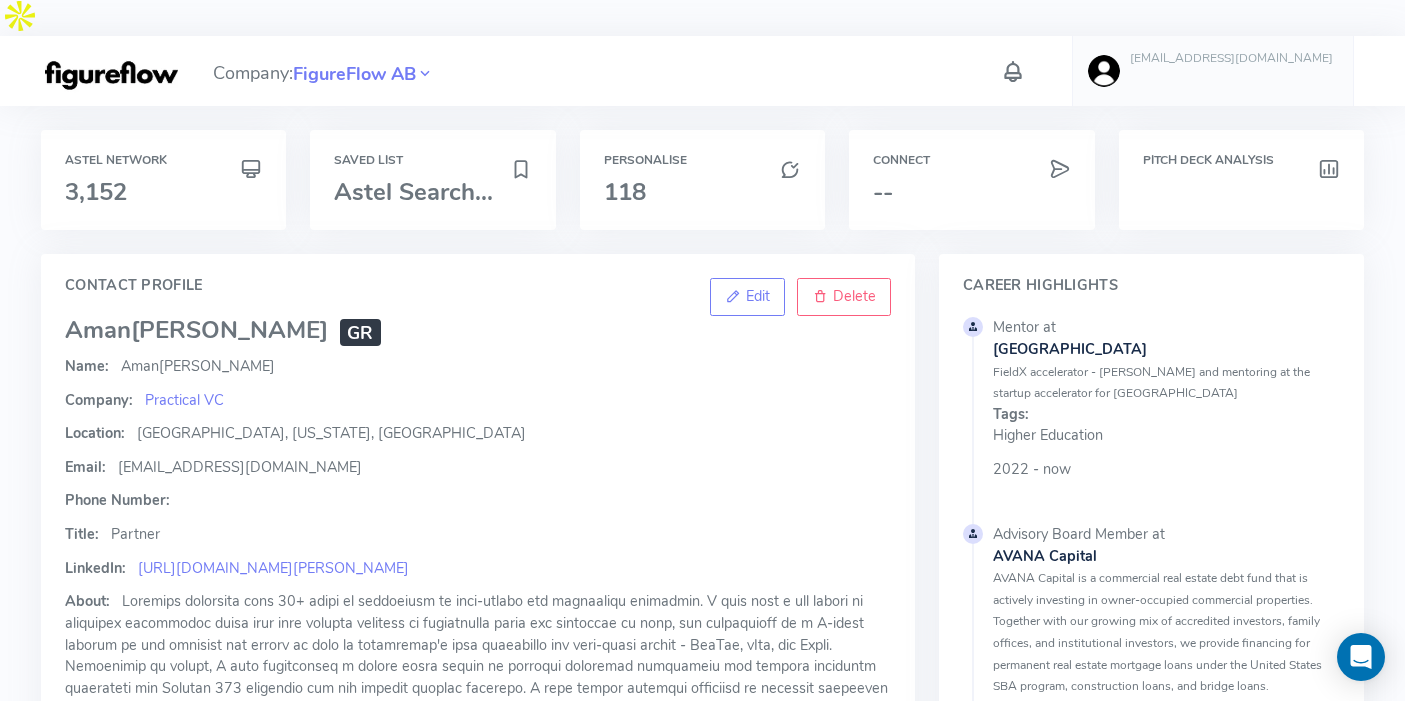 scroll, scrollTop: 0, scrollLeft: 0, axis: both 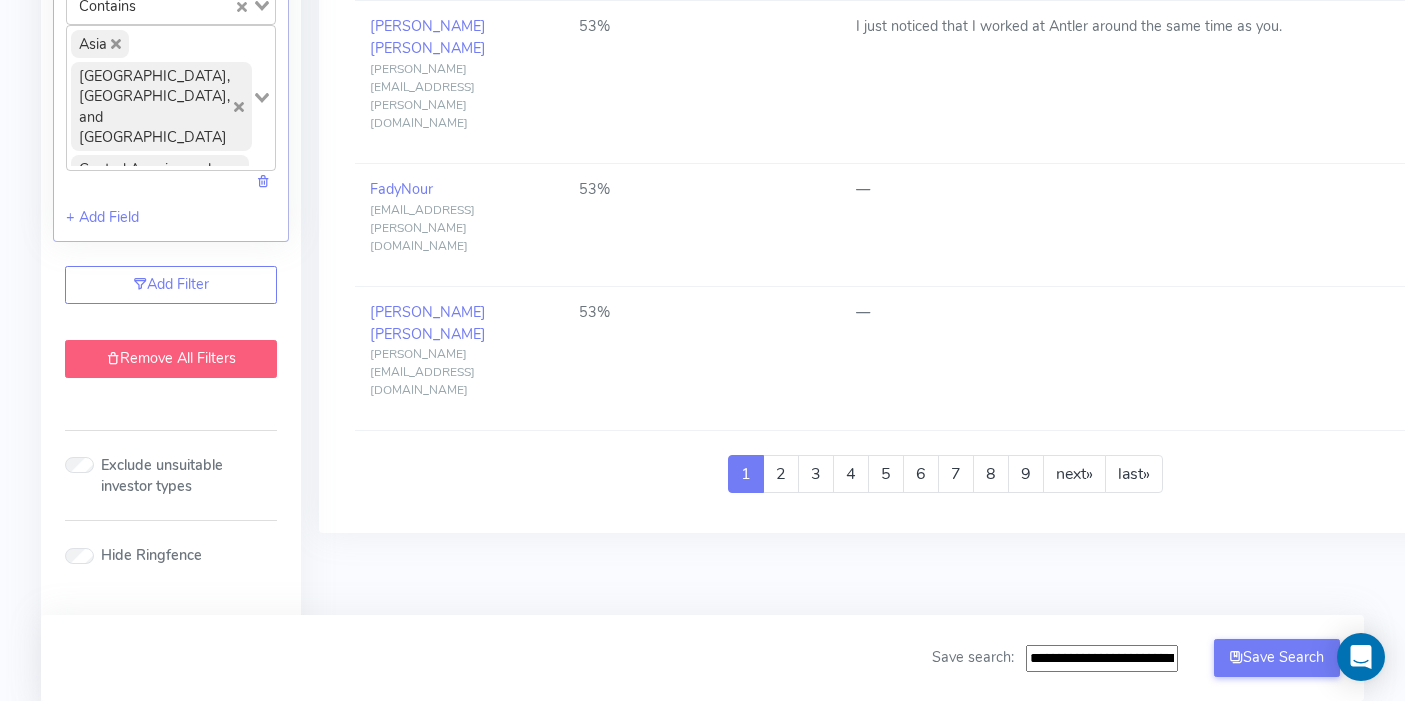 click on "Remove All Filters" at bounding box center [171, 359] 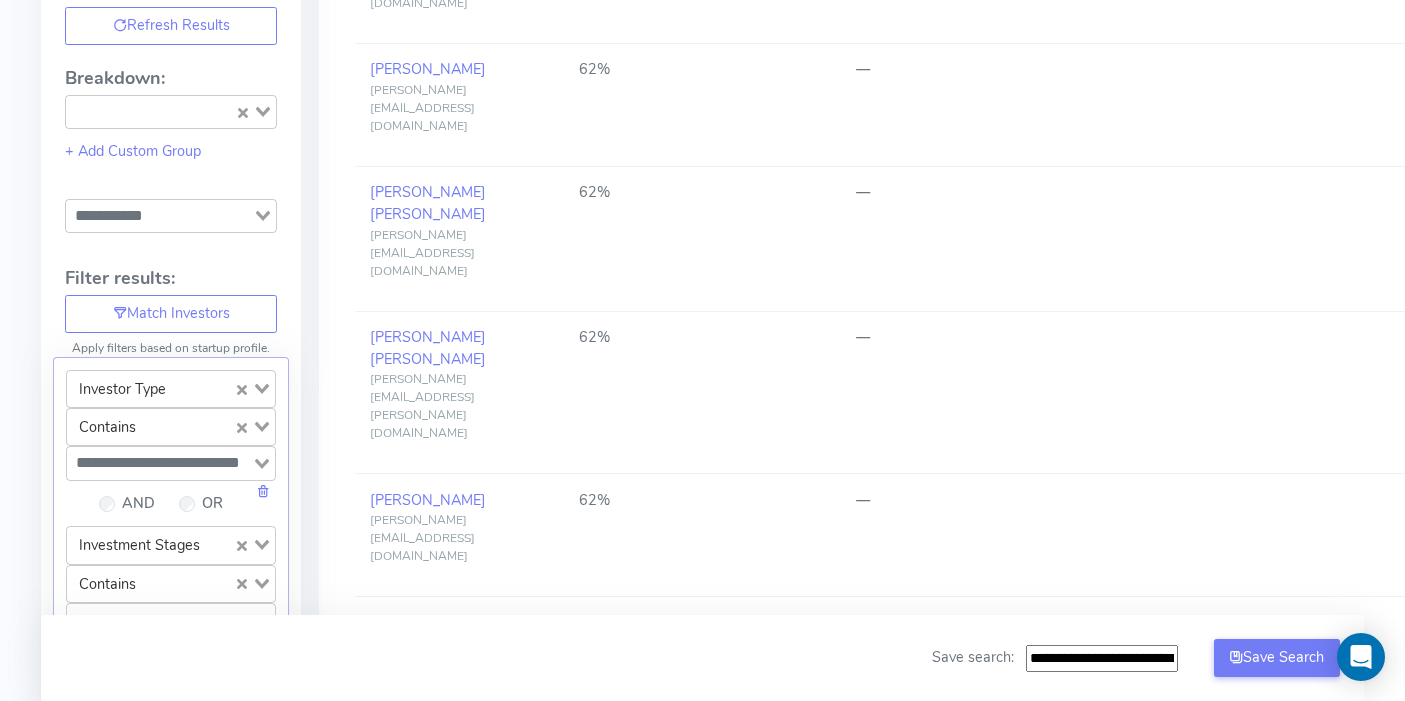 scroll, scrollTop: 439, scrollLeft: 0, axis: vertical 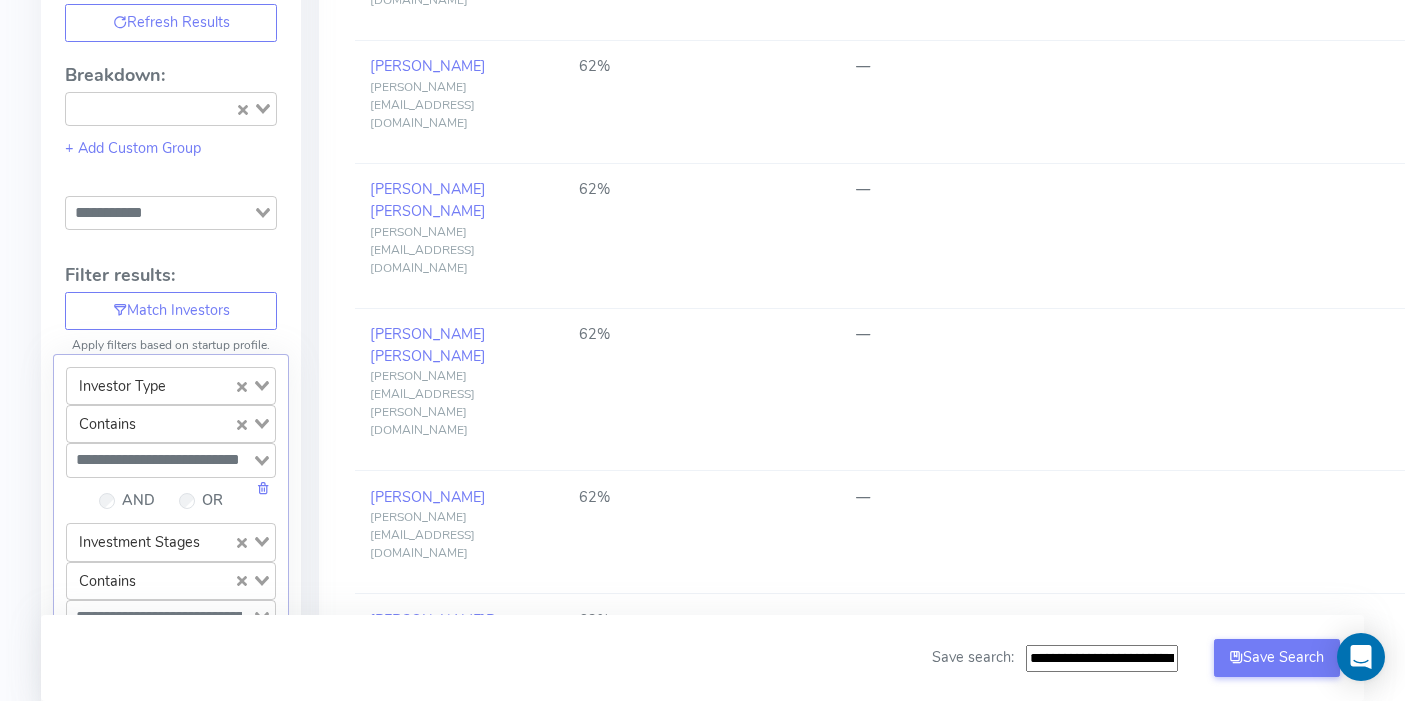click 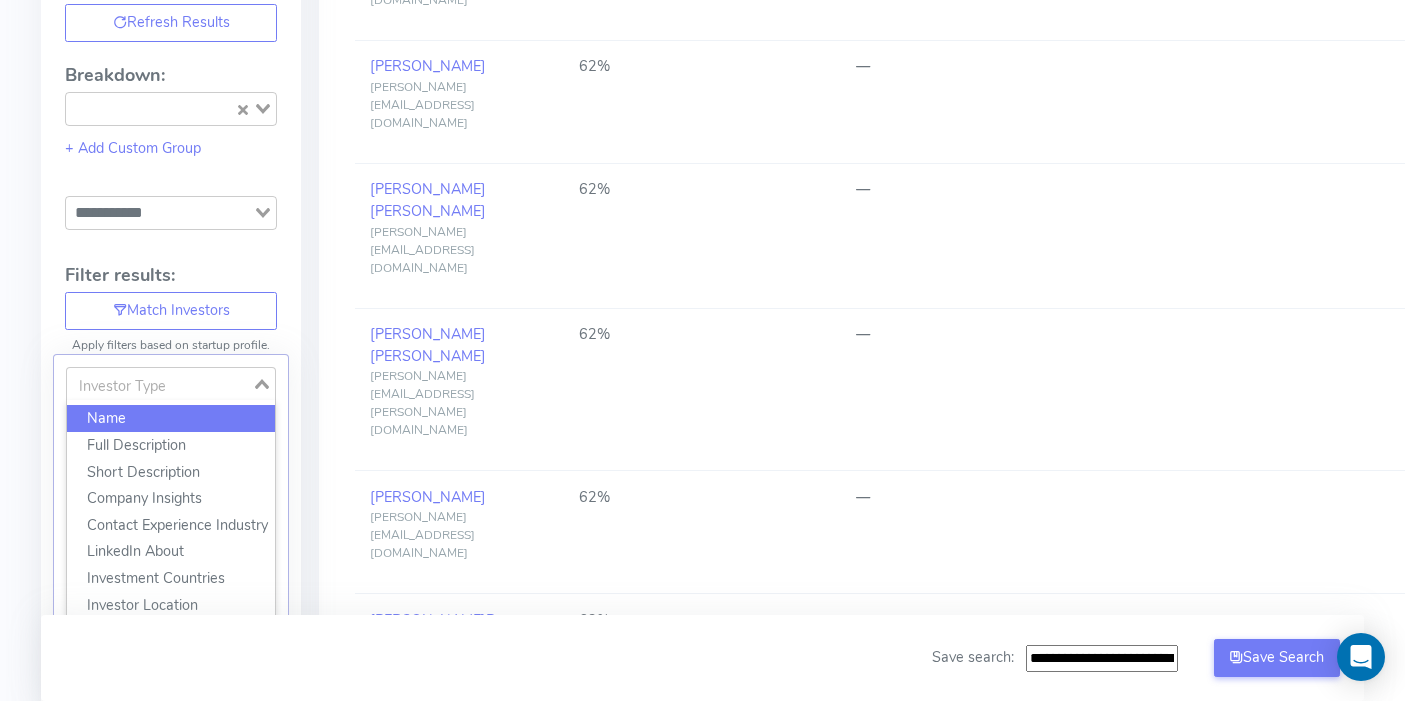 click on "Name" 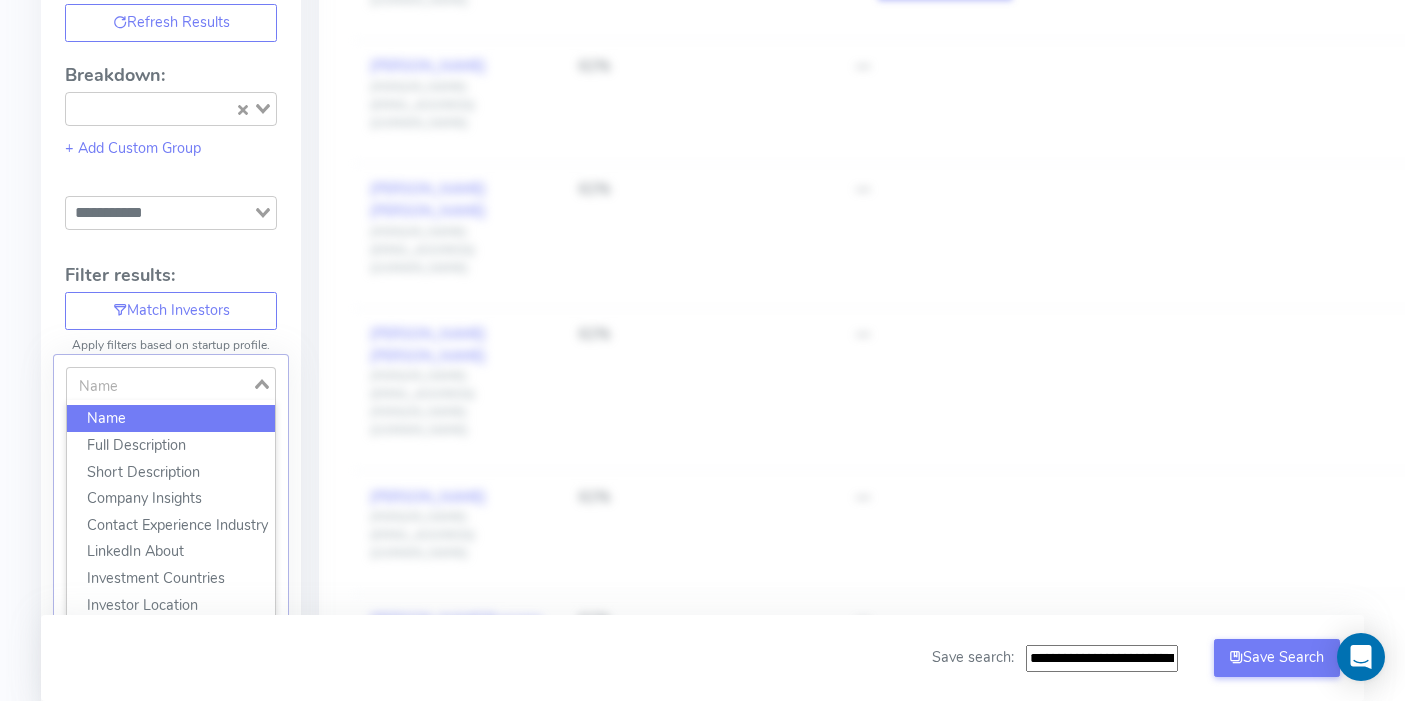 click 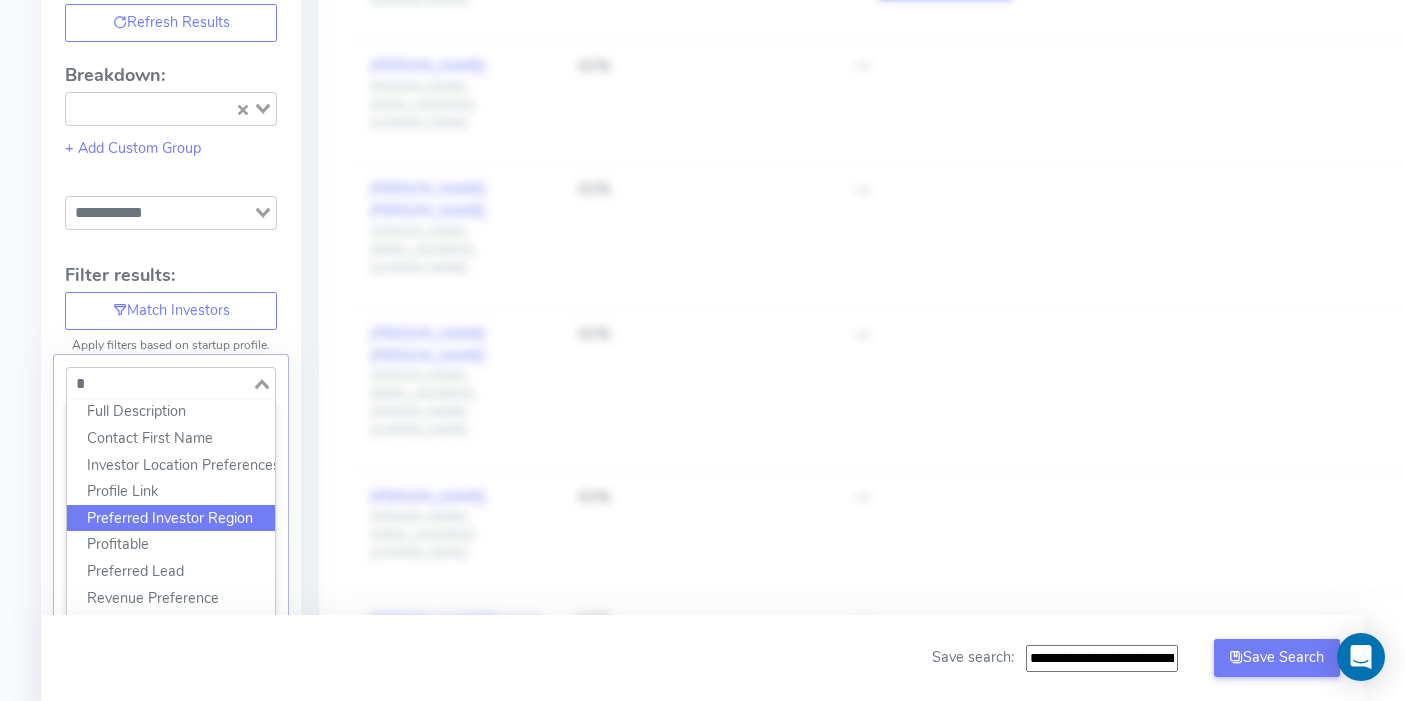 scroll, scrollTop: 0, scrollLeft: 0, axis: both 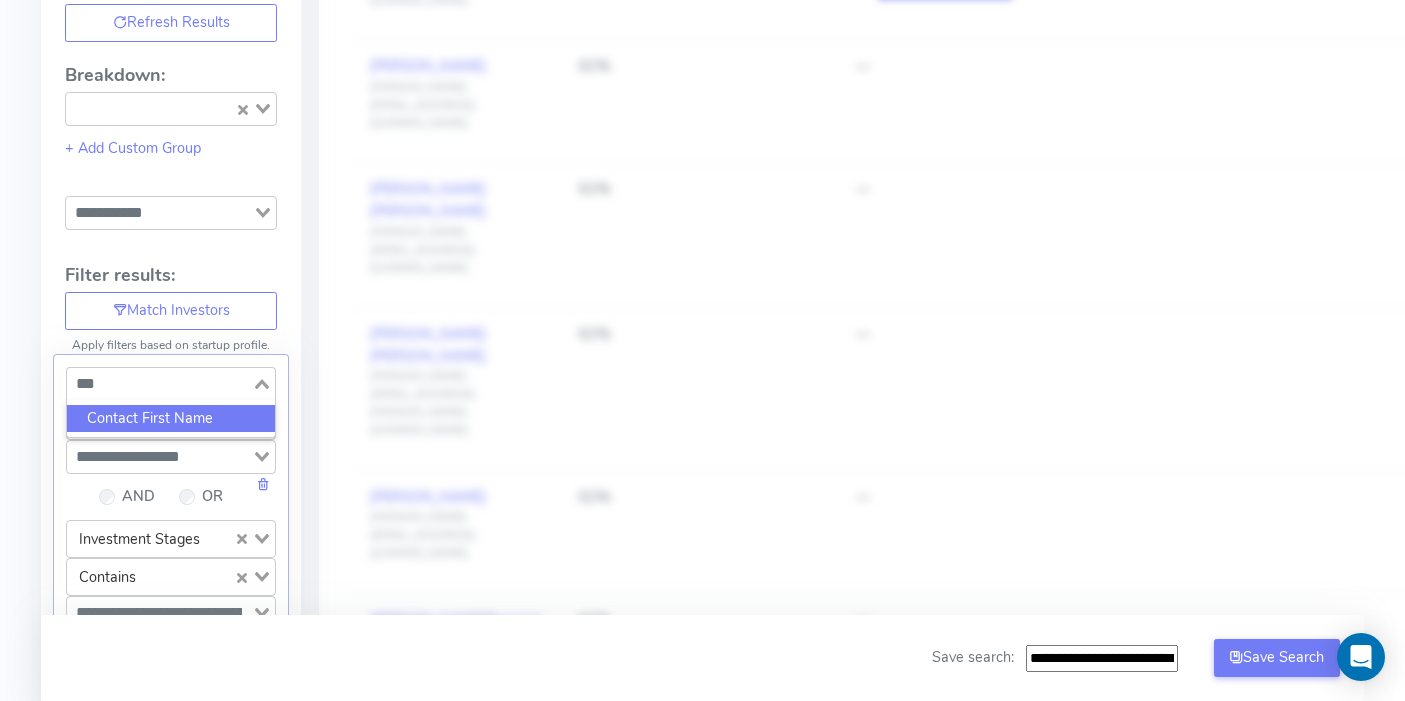 click on "Contact First Name" 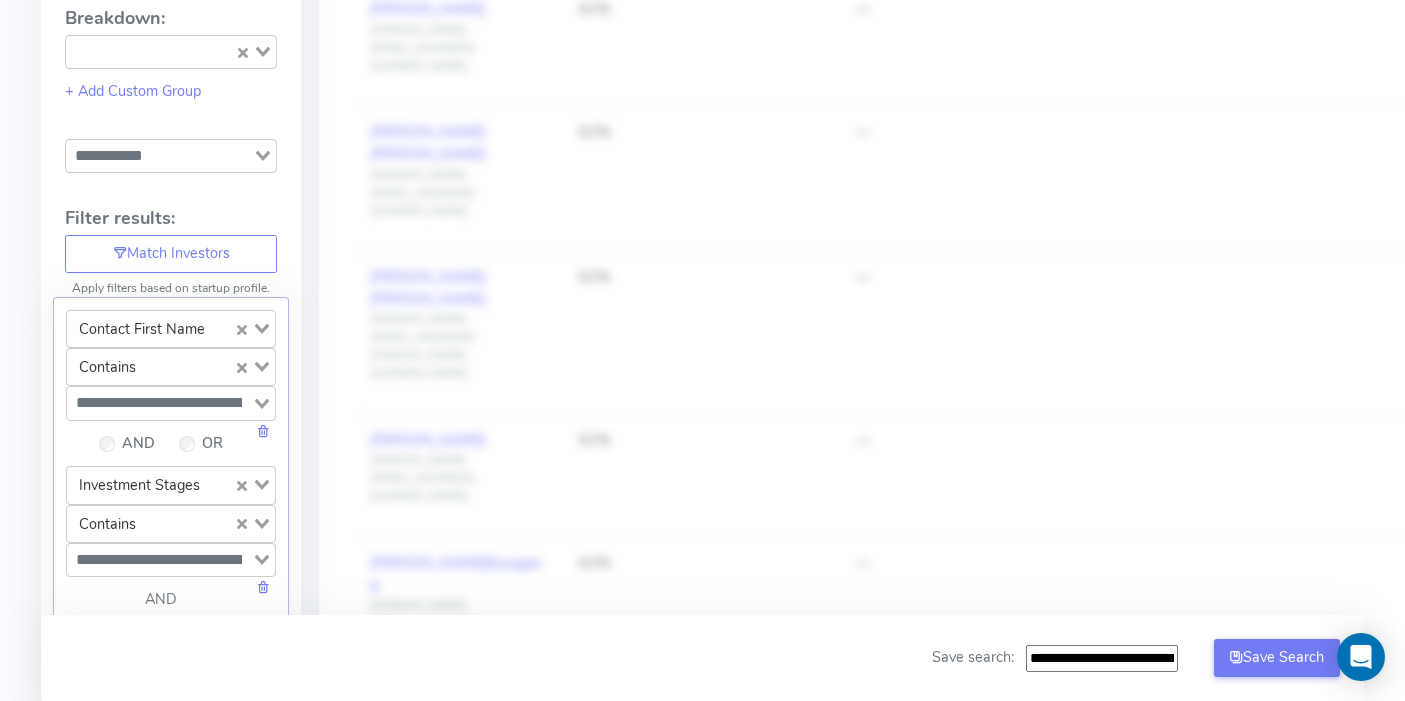 scroll, scrollTop: 500, scrollLeft: 0, axis: vertical 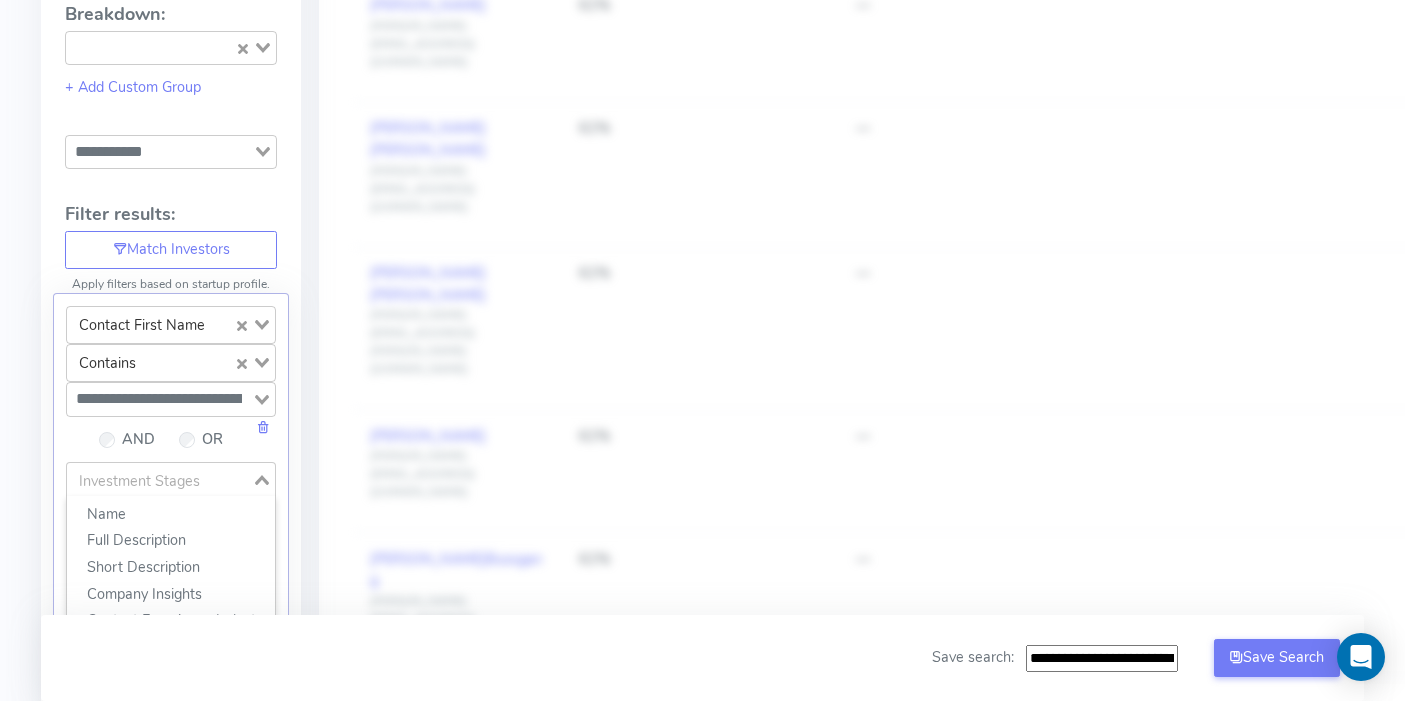 click on "Investment Stages" at bounding box center (159, 477) 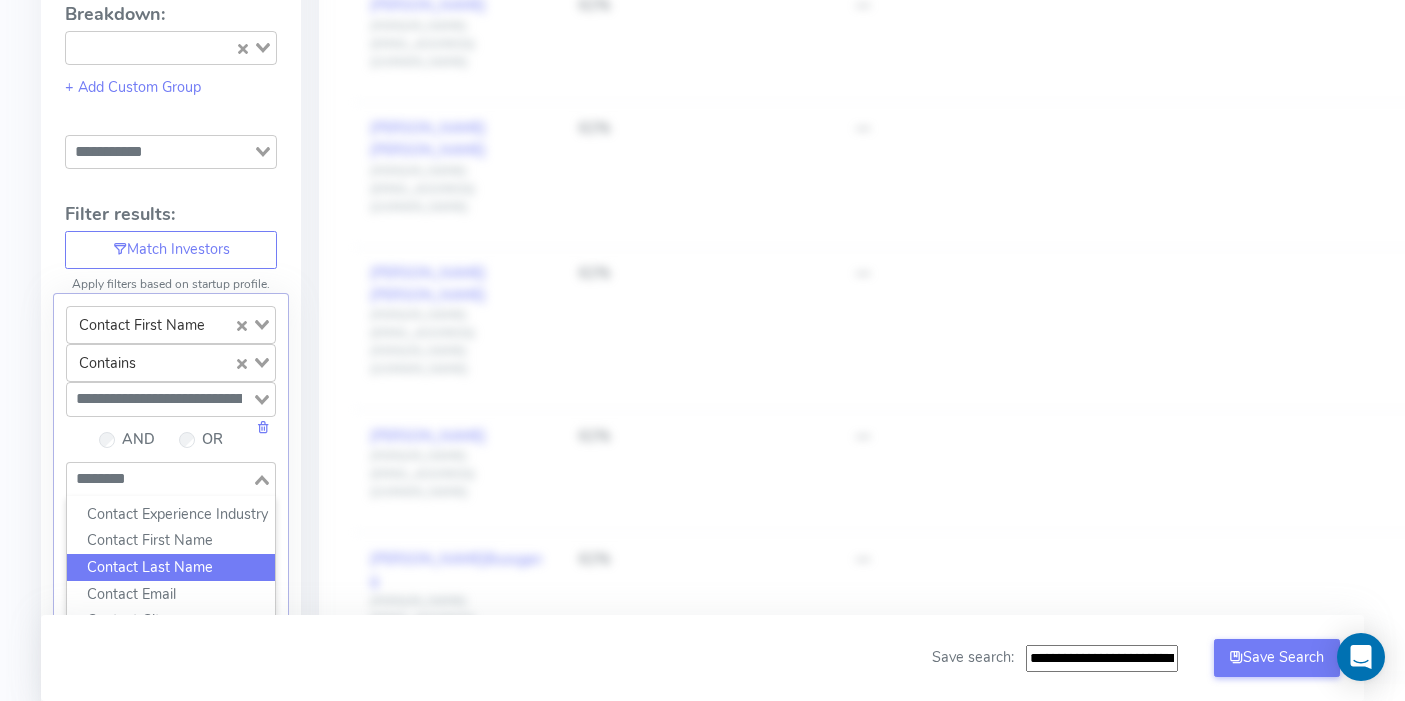 click on "Contact Last Name" 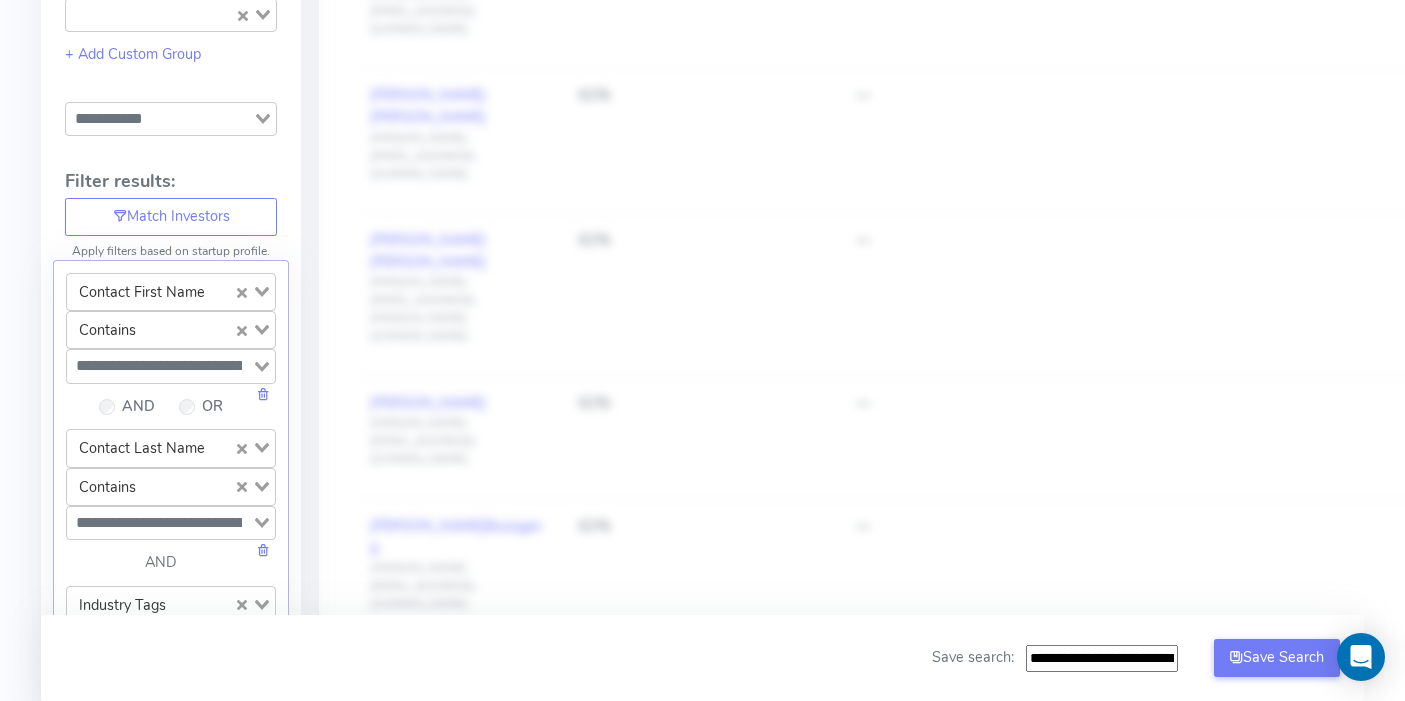 scroll, scrollTop: 558, scrollLeft: 0, axis: vertical 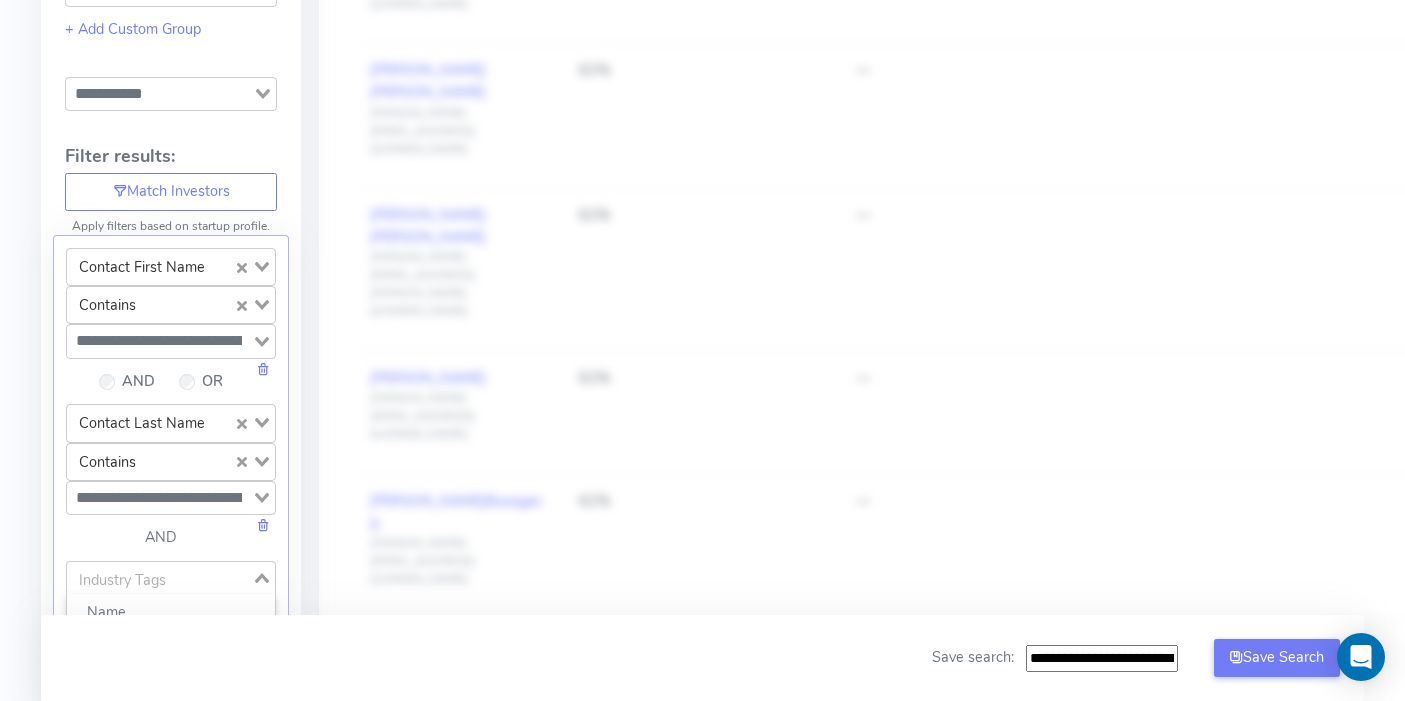 click 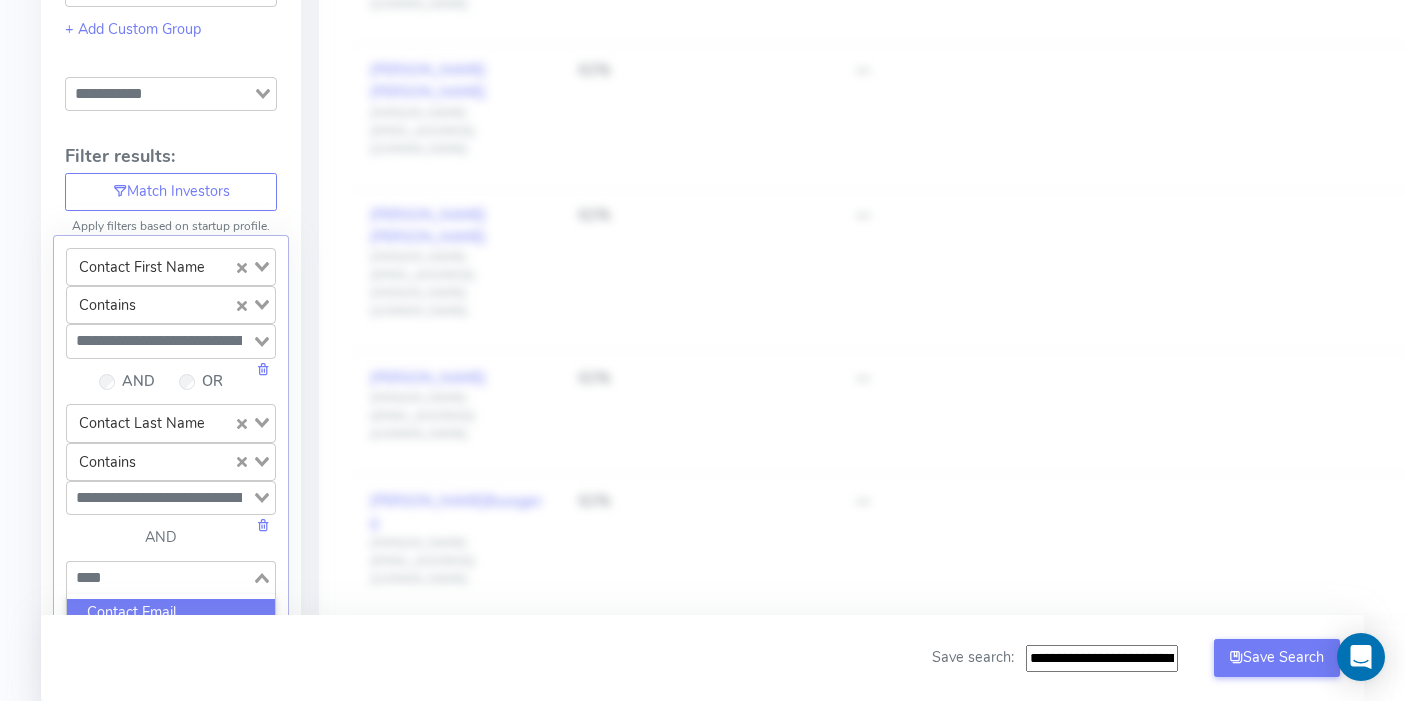 click on "Contact Email" 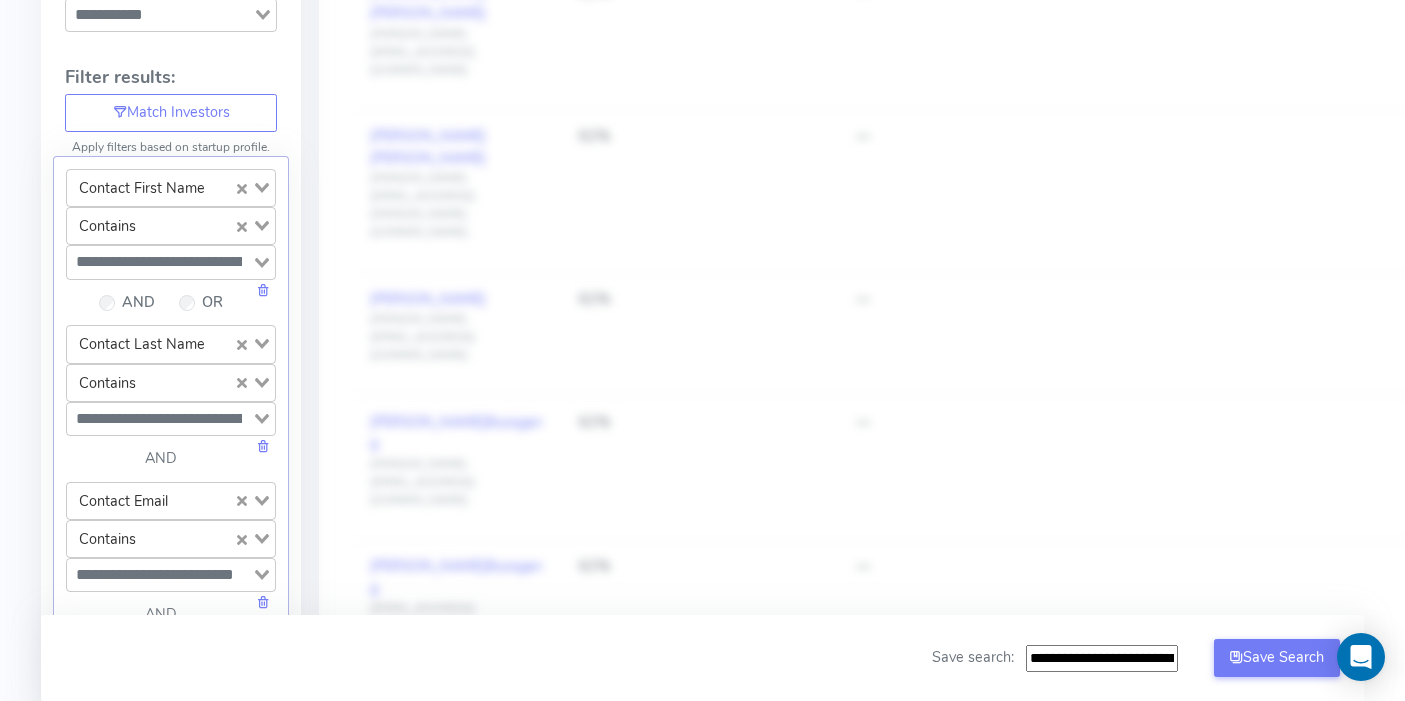 scroll, scrollTop: 616, scrollLeft: 0, axis: vertical 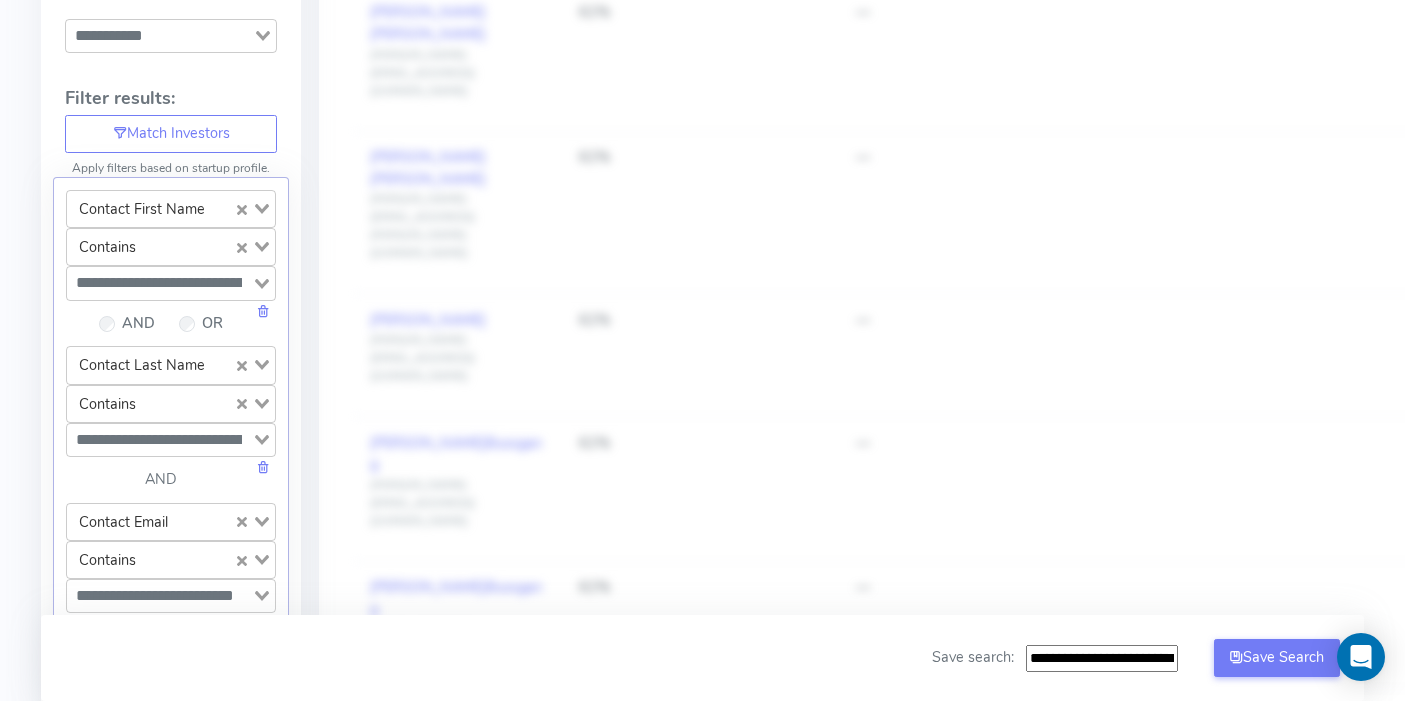 click 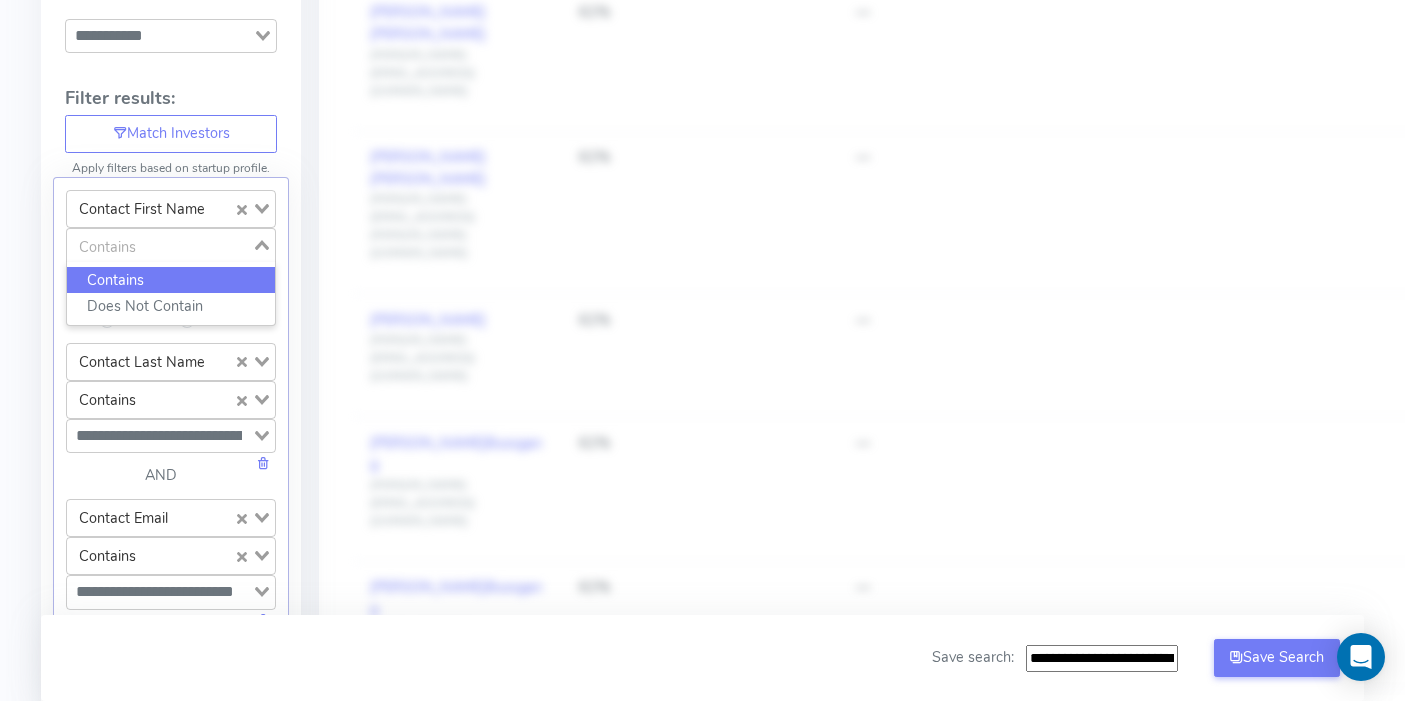 click 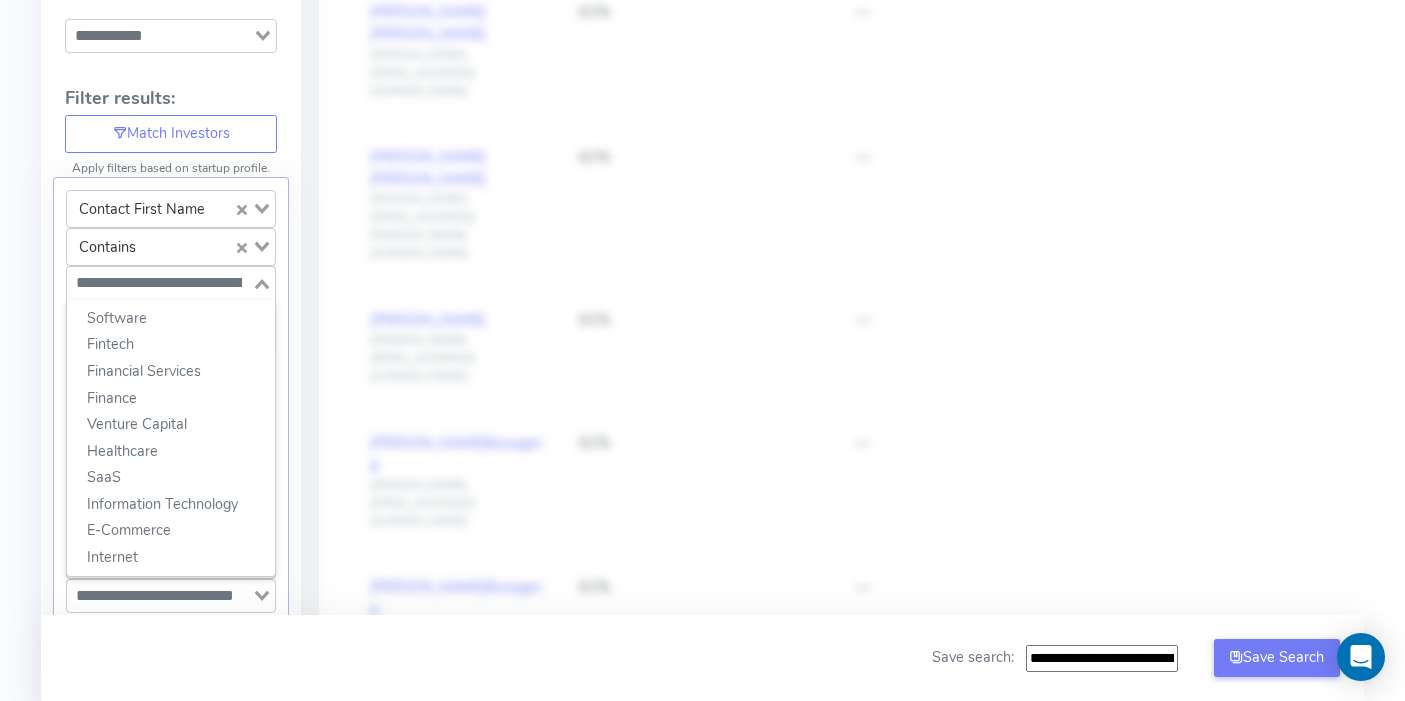 click 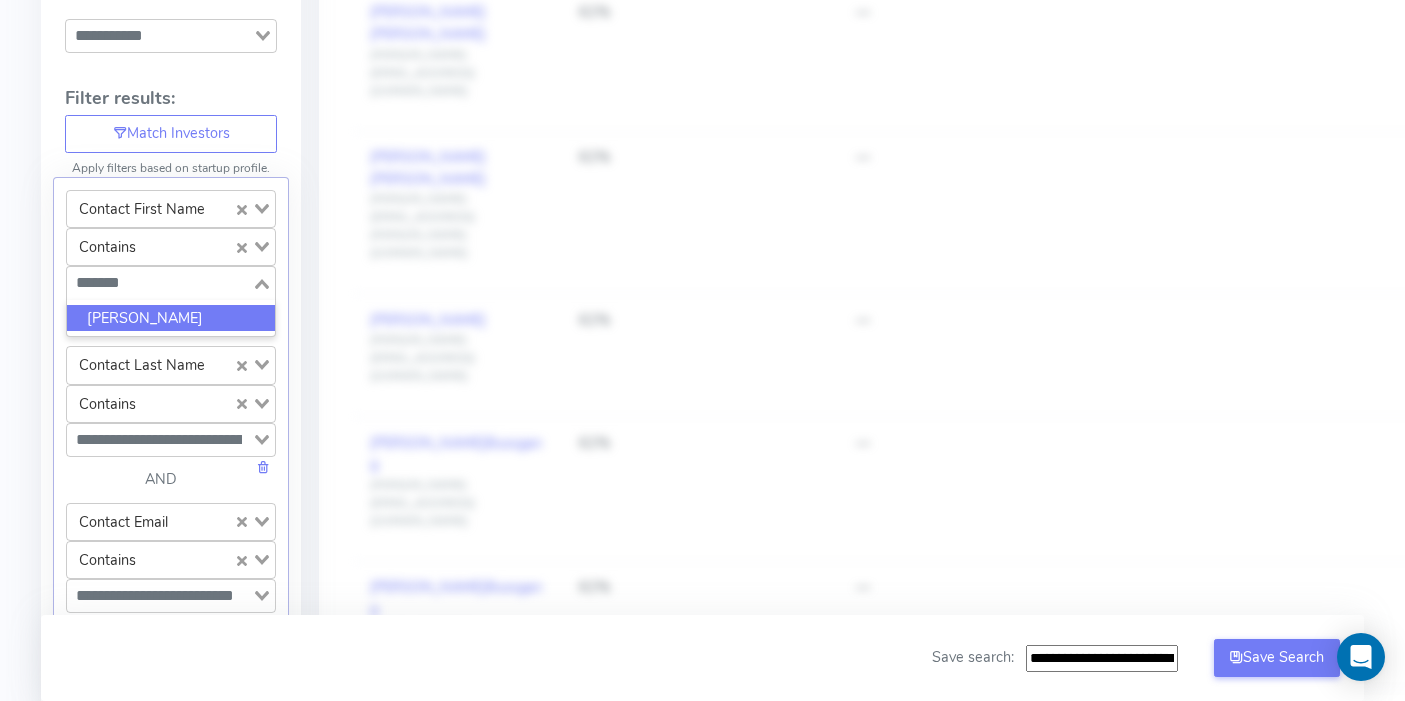 click on "Joachim" 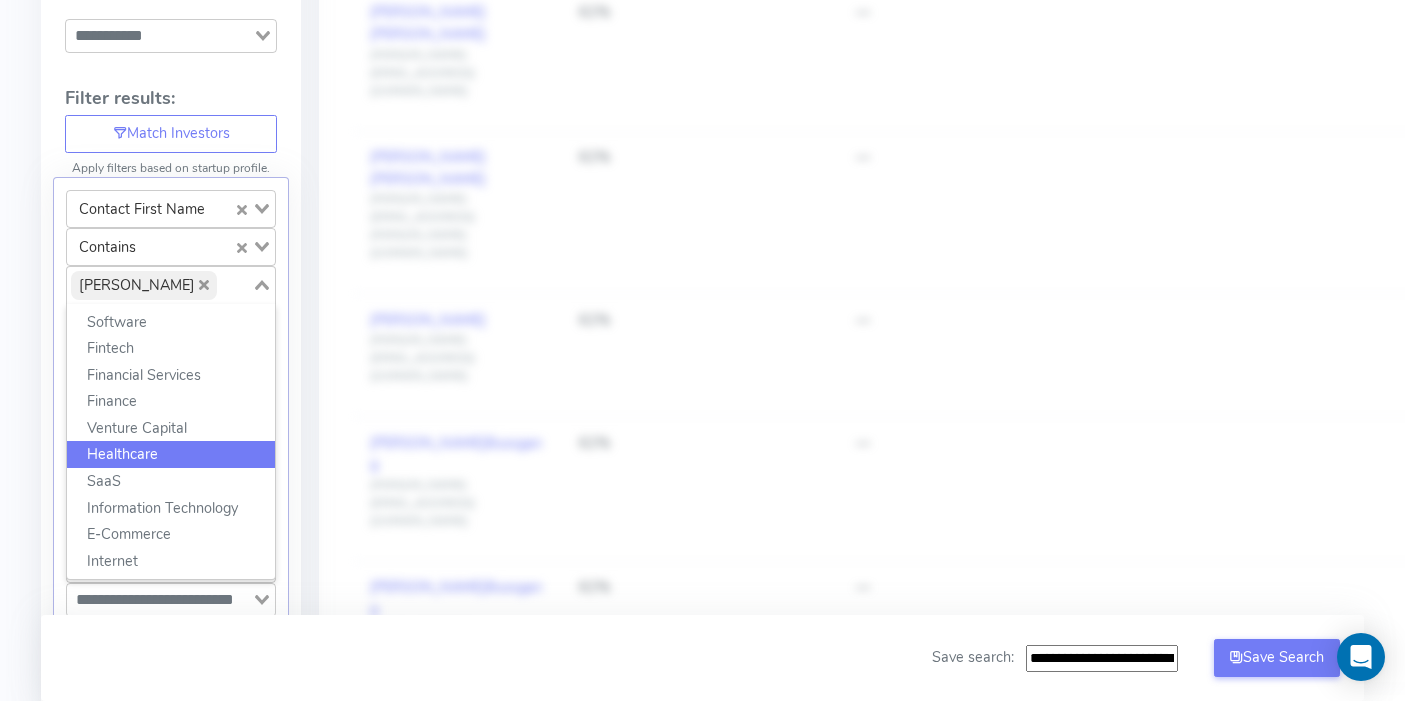 click on "Company:  FigureFlow AB chomwa@figureflow.app Account Upload data AI Keys Usage Engagement Call Info Manage Company Invitation Logout Astel Network 68,951 Saved List Astel Search... Personalise 118 Connect  --  Pitch Deck Analysis      Critical Email Warmup Notice   Critical - You need to make sure you are warming up your email before setting up any sequences as this materially impacts the success of your fundraise. We can add you to our warm up account - please contact your account manager and we will set this up for you immediately.   I understand  Confirm  Show Funds of Funds   Warm Introductions   Filter Astel Match for FigureFlow AB  Refresh Results  Breakdown: Loading... + Add Custom Group Loading... Filter results:  Match Investors  Apply filters based on startup profile. Contact First Name Loading... Contains Loading... Joachim Loading... Software Fintech Financial Services Finance Venture Capital Healthcare SaaS Information Technology E-Commerce Internet  AND   OR  Contact Last Name Loading... AND" at bounding box center [702, 993] 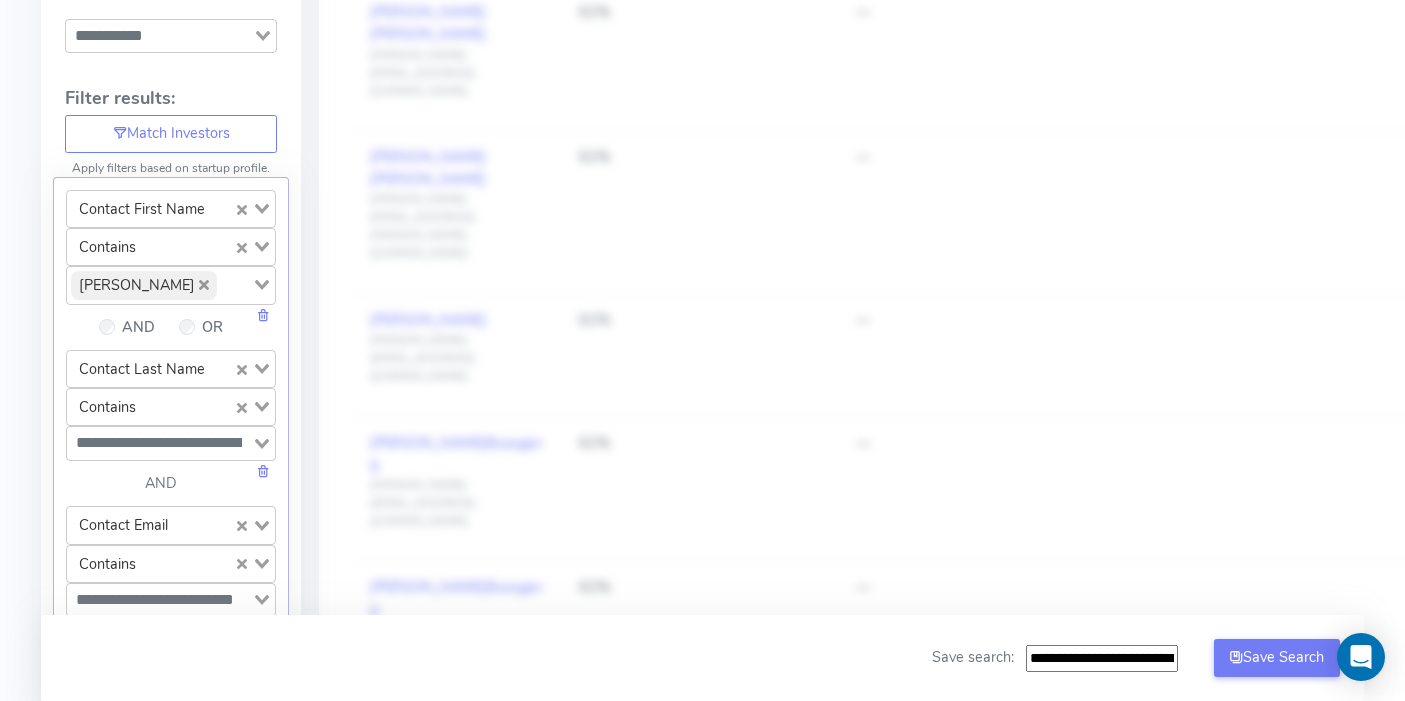 click 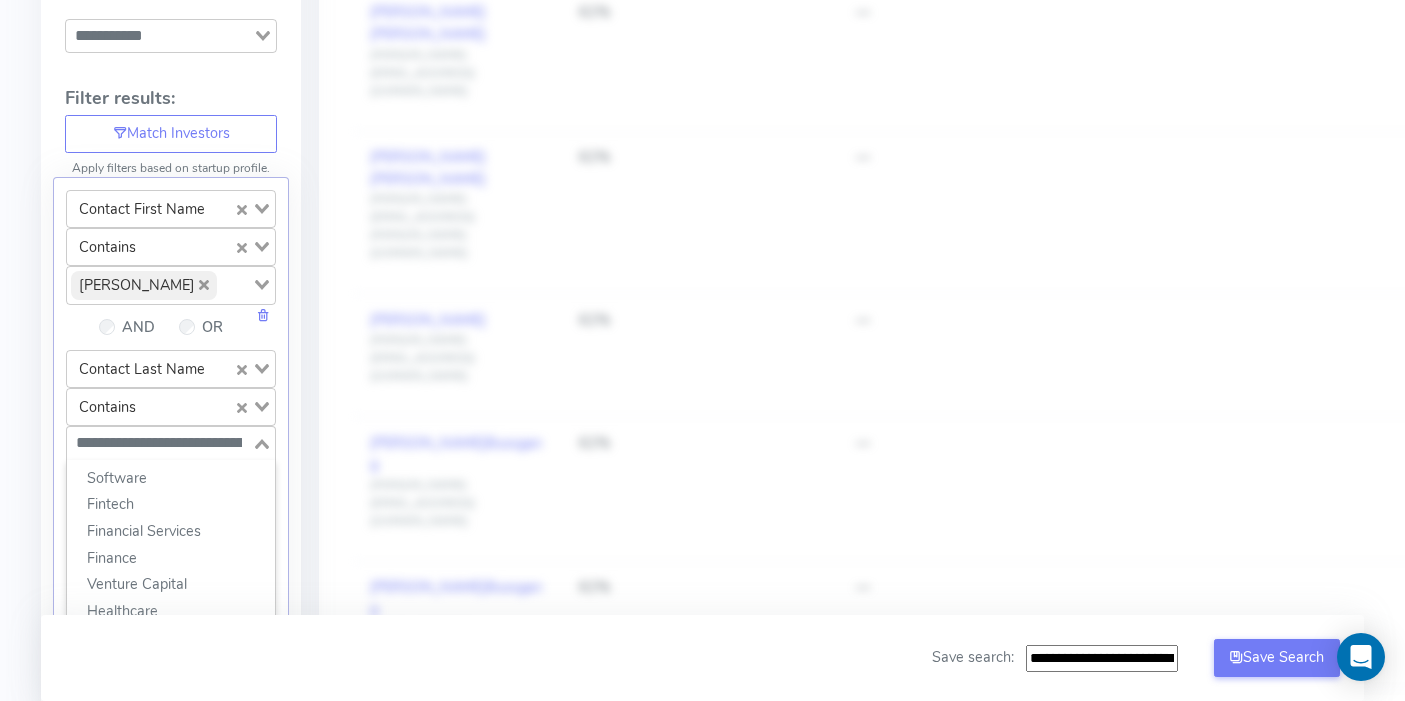 paste on "*******" 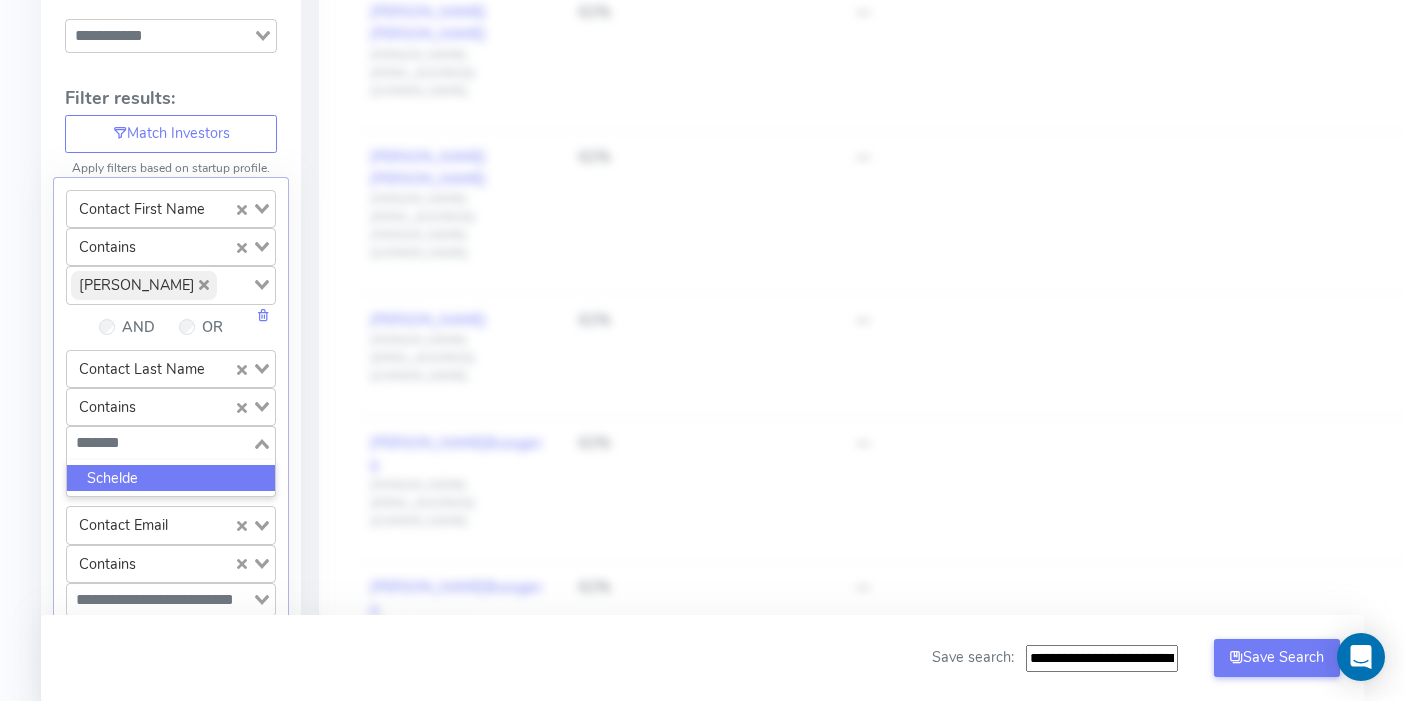 click on "Schelde" 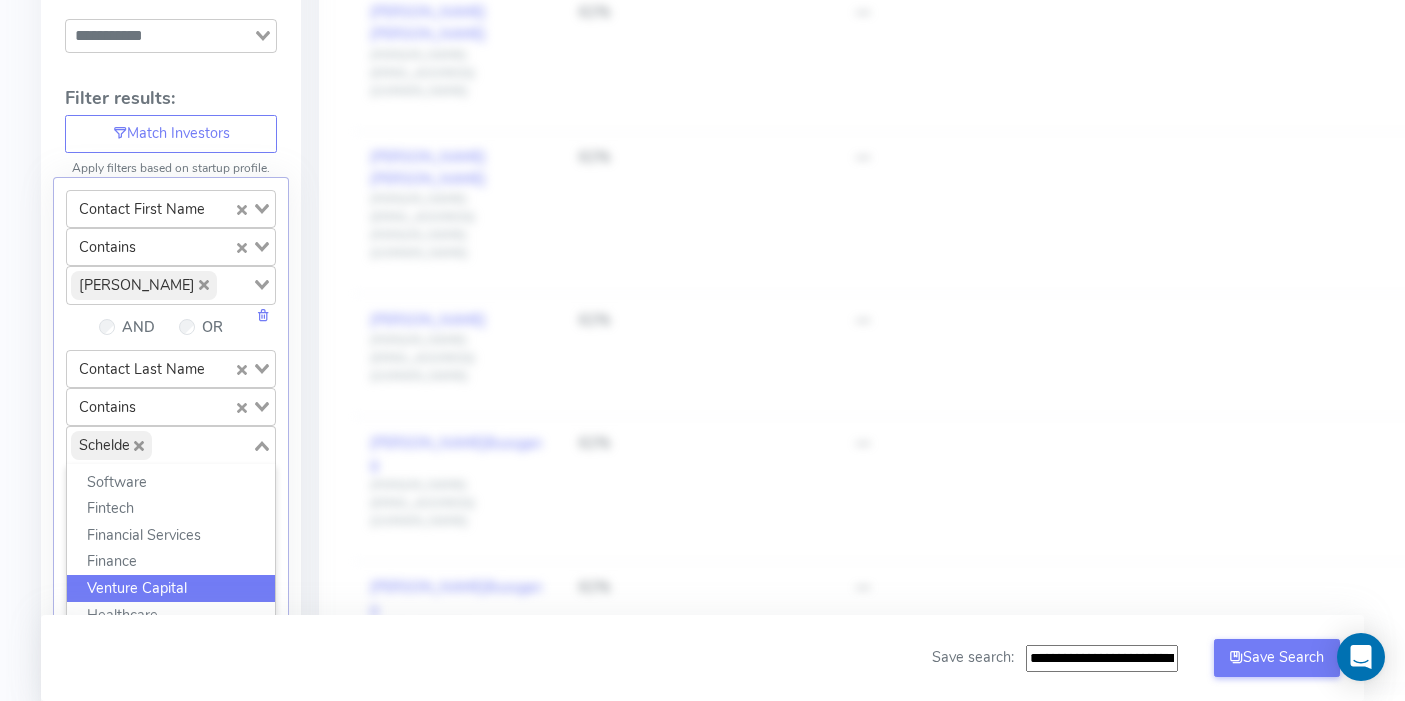 click on "Filter Astel Match for FigureFlow AB  Refresh Results  Breakdown: Loading... + Add Custom Group Loading... Filter results:  Match Investors  Apply filters based on startup profile. Contact First Name Loading... Contains Loading... Joachim Loading...  AND   OR  Contact Last Name Loading... Contains Loading... Schelde Loading... Software Fintech Financial Services Finance Venture Capital Healthcare SaaS Information Technology E-Commerce Internet AND Contact Email Loading... Contains Loading... Loading... AND Investment Countries Loading... Contains Loading... Loading... AND Investor City Loading... Contains Loading... Loading... + Add Field  Add Filter   Remove All Filters  Exclude unsuitable investor types Hide Ringfence Hide Undeliverable Contacts  Apply Filters" at bounding box center (171, 685) 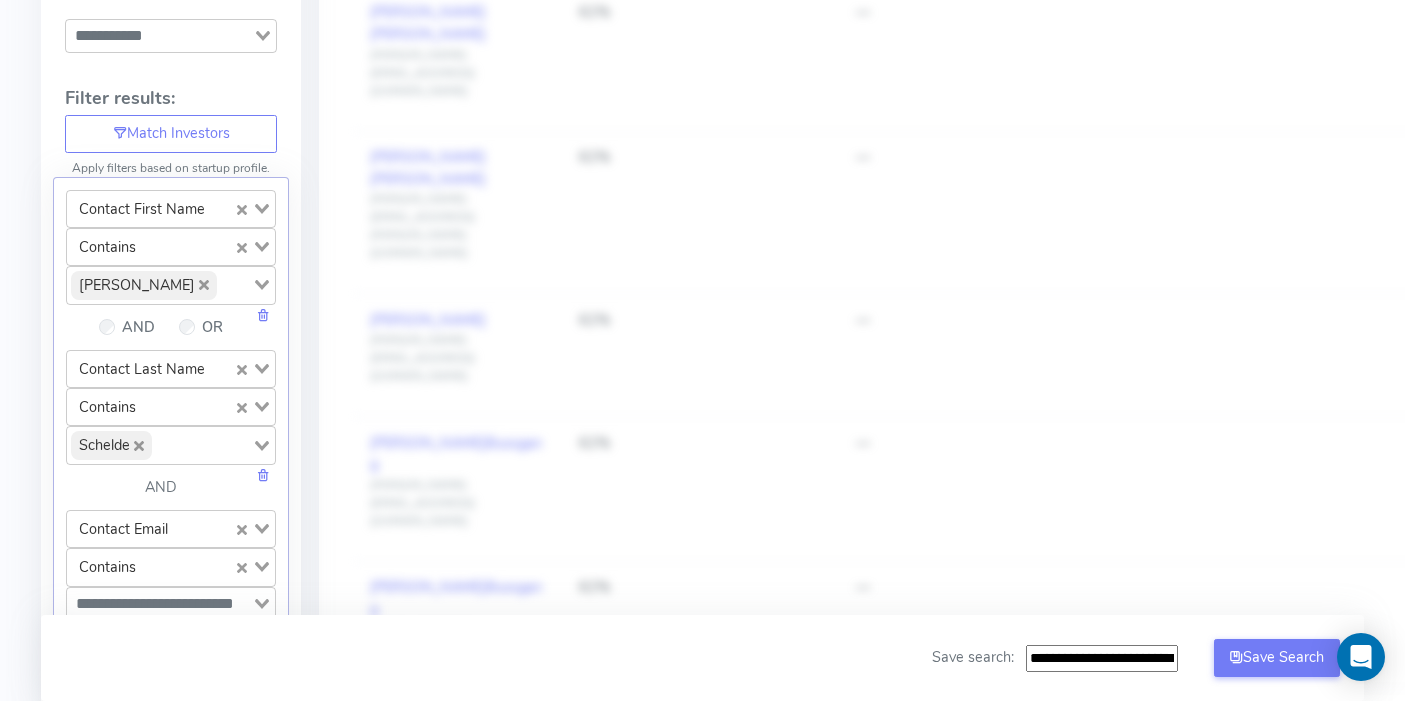 click 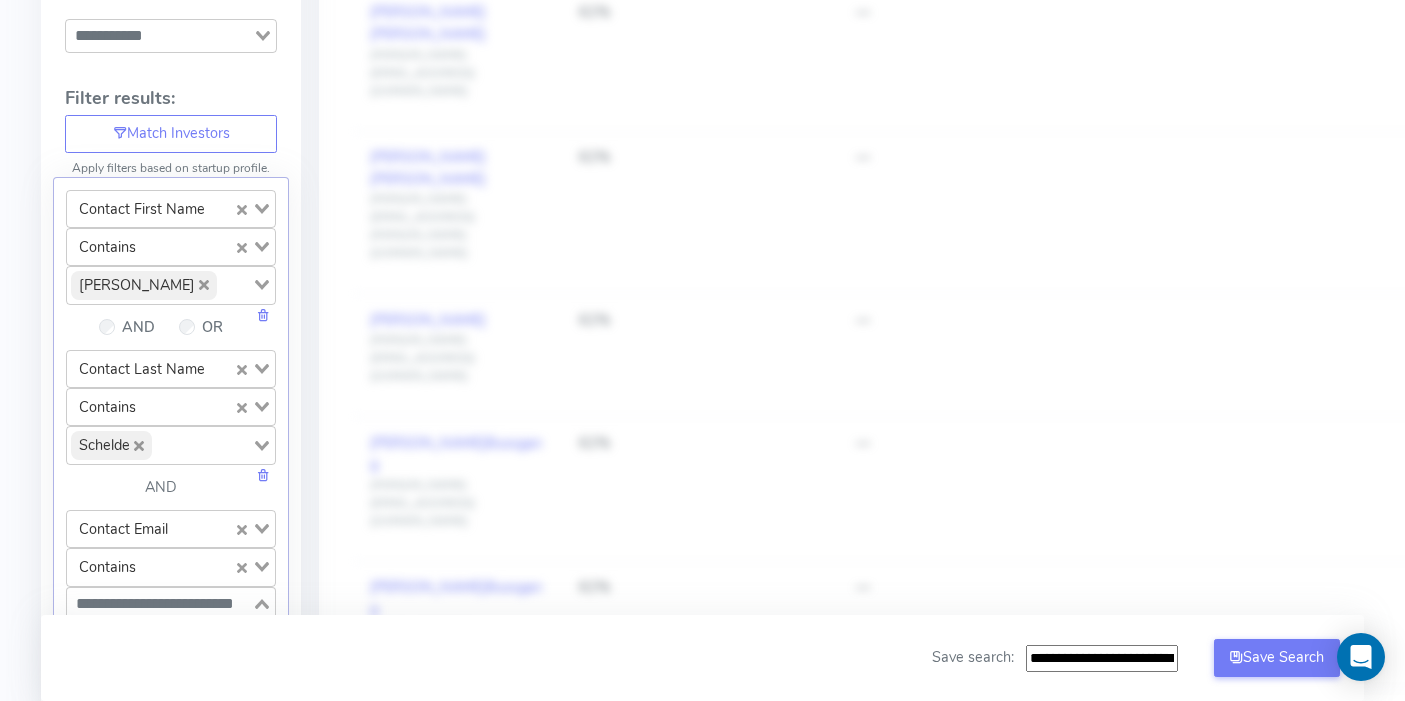paste on "**********" 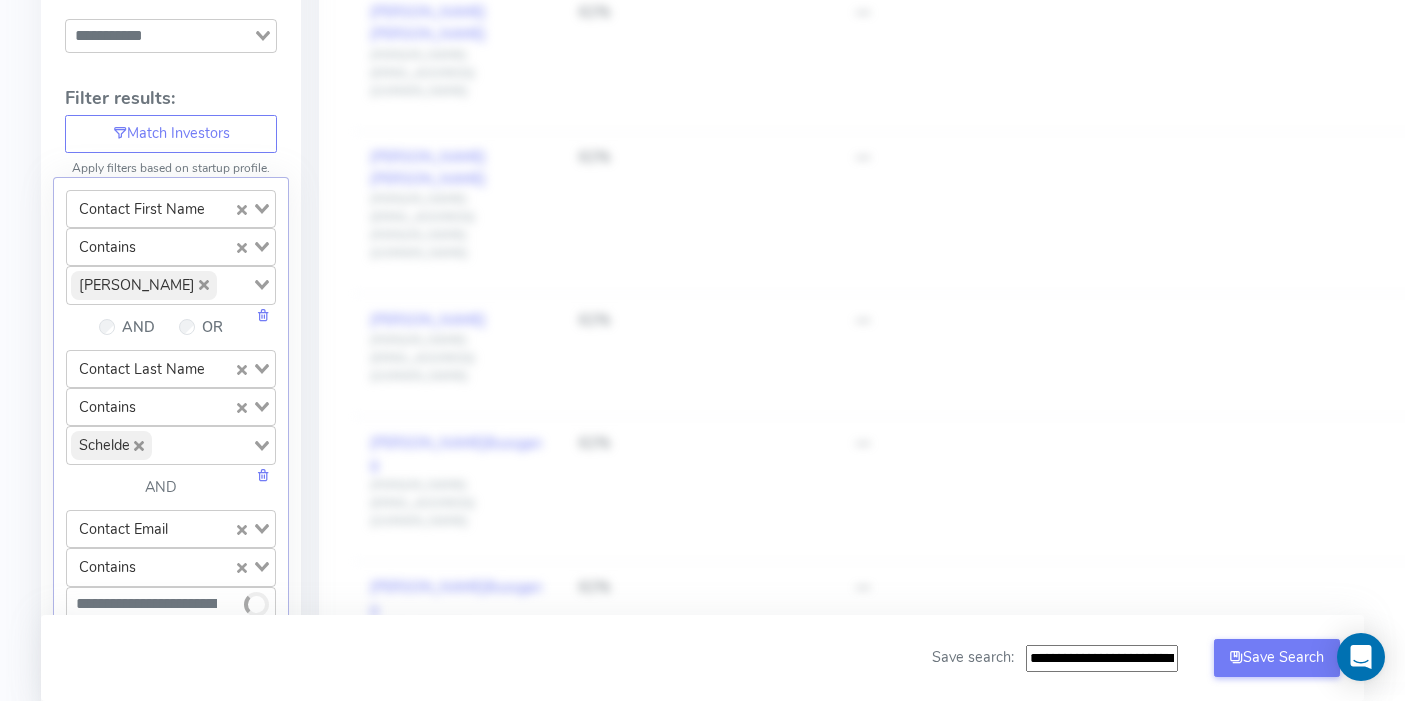 scroll, scrollTop: 0, scrollLeft: 20, axis: horizontal 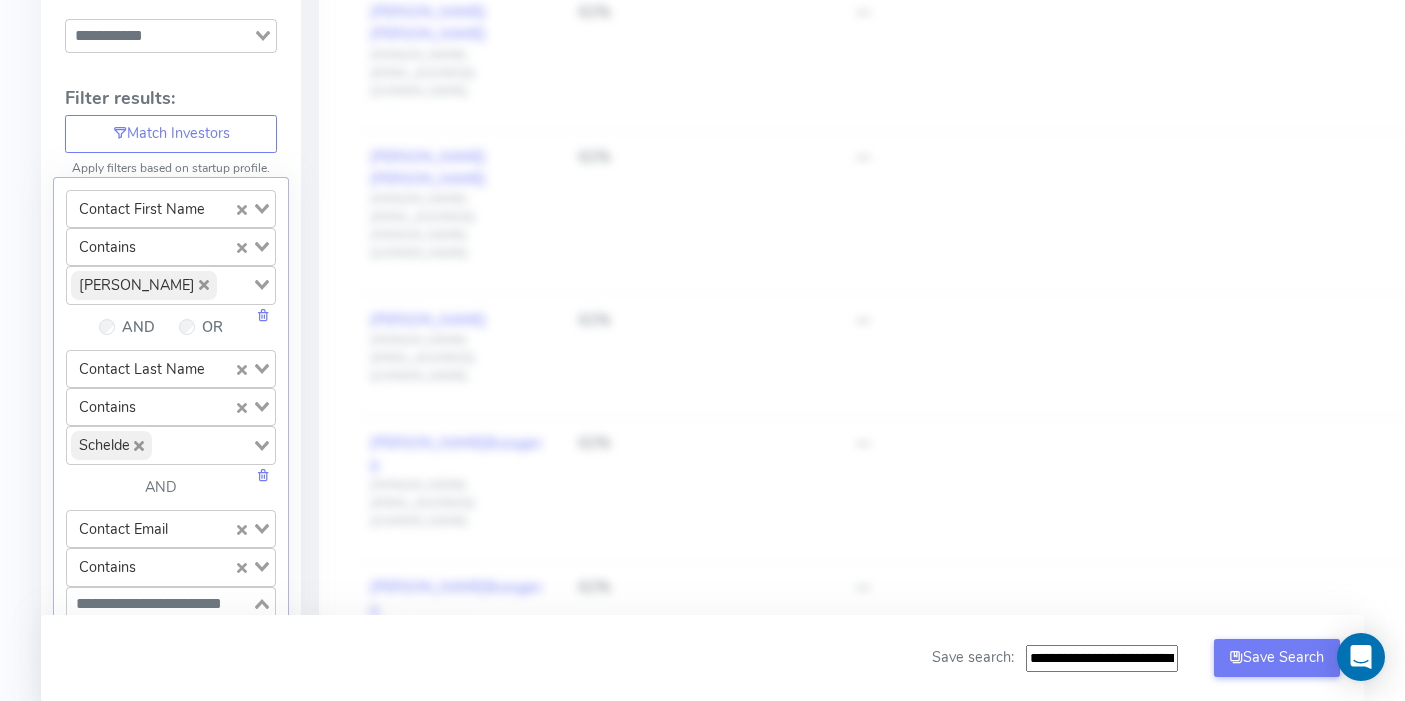 click on "joachim@scalecapital.com" 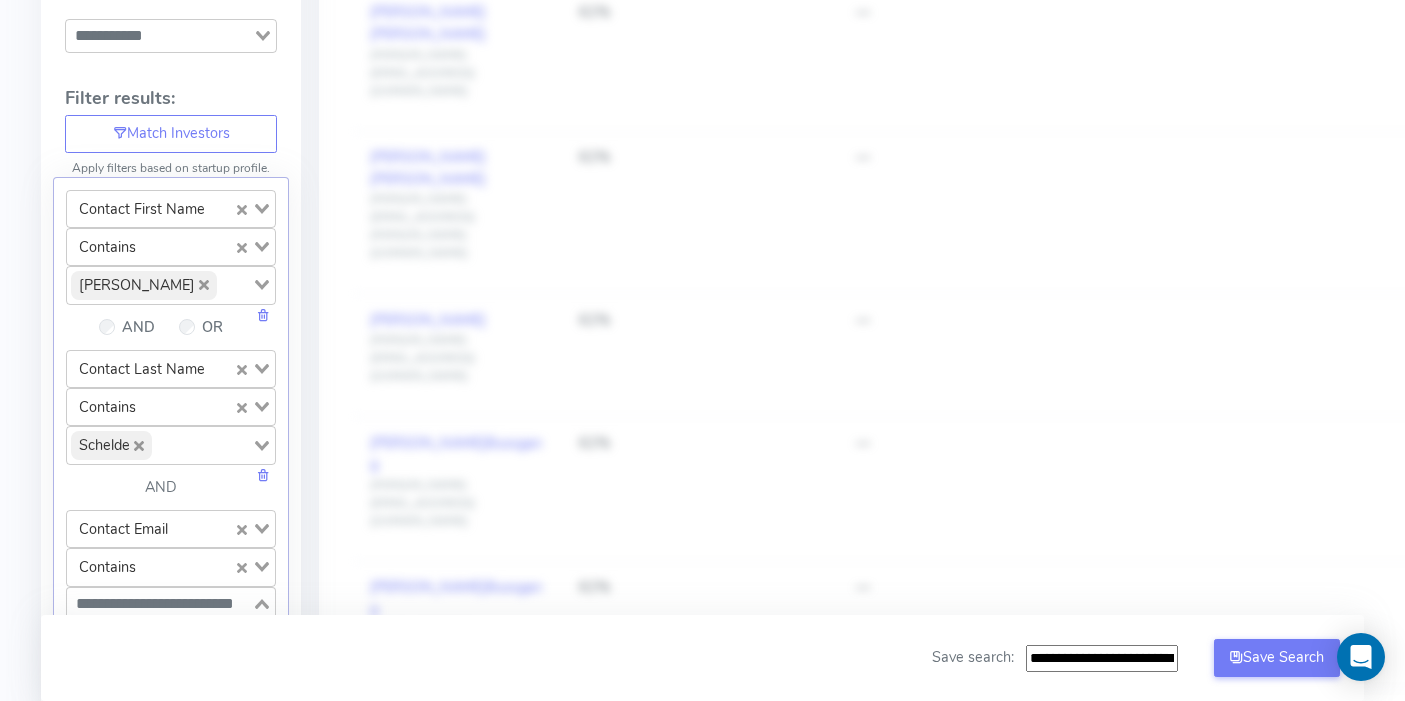 scroll, scrollTop: 0, scrollLeft: 0, axis: both 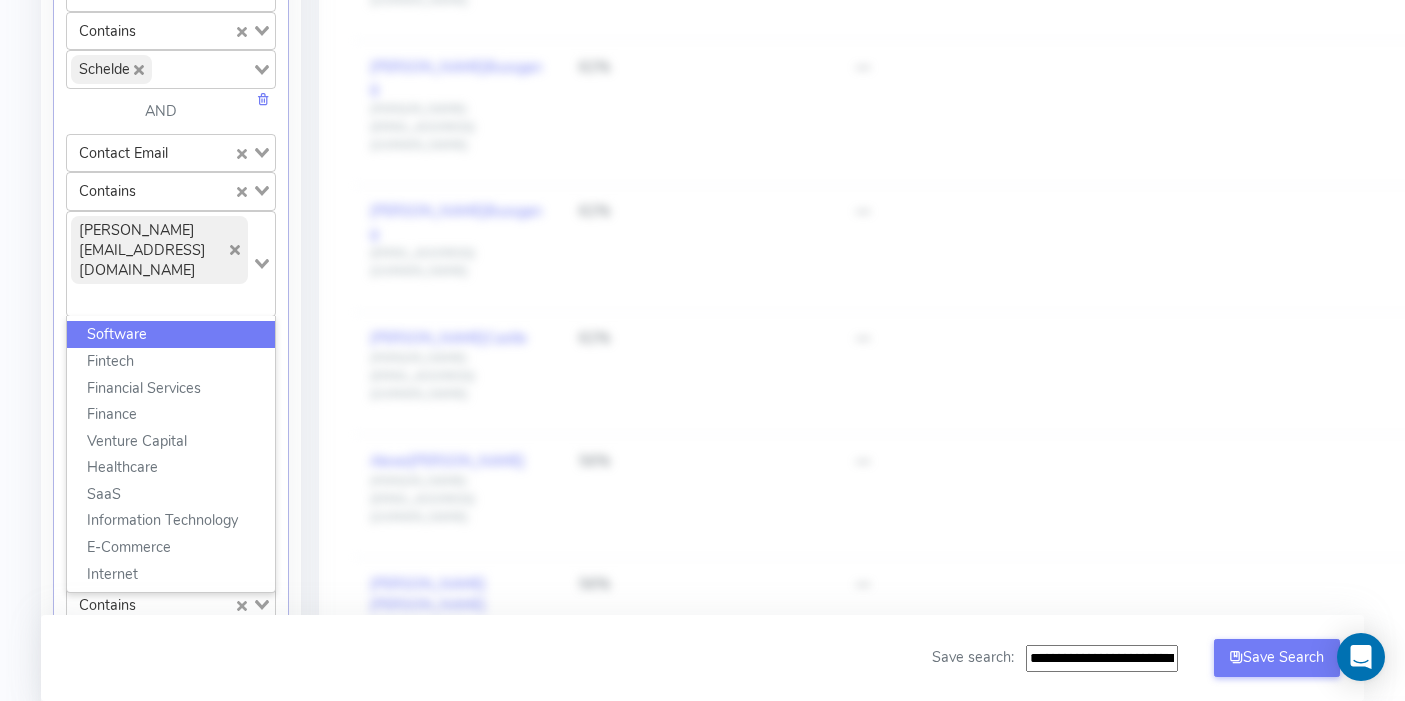 click on "Company:  FigureFlow AB chomwa@figureflow.app Account Upload data AI Keys Usage Engagement Call Info Manage Company Invitation Logout Astel Network 68,951 Saved List Astel Search... Personalise 118 Connect  --  Pitch Deck Analysis      Critical Email Warmup Notice   Critical - You need to make sure you are warming up your email before setting up any sequences as this materially impacts the success of your fundraise. We can add you to our warm up account - please contact your account manager and we will set this up for you immediately.   I understand  Confirm  Show Funds of Funds   Warm Introductions   Filter Astel Match for FigureFlow AB  Refresh Results  Breakdown: Loading... + Add Custom Group Loading... Filter results:  Match Investors  Apply filters based on startup profile. Contact First Name Loading... Contains Loading... Joachim Loading...  AND   OR  Contact Last Name Loading... Contains Loading... Schelde Loading... AND Contact Email Loading... Contains Loading... joachim@scalecapital.com Loading..." at bounding box center [702, 617] 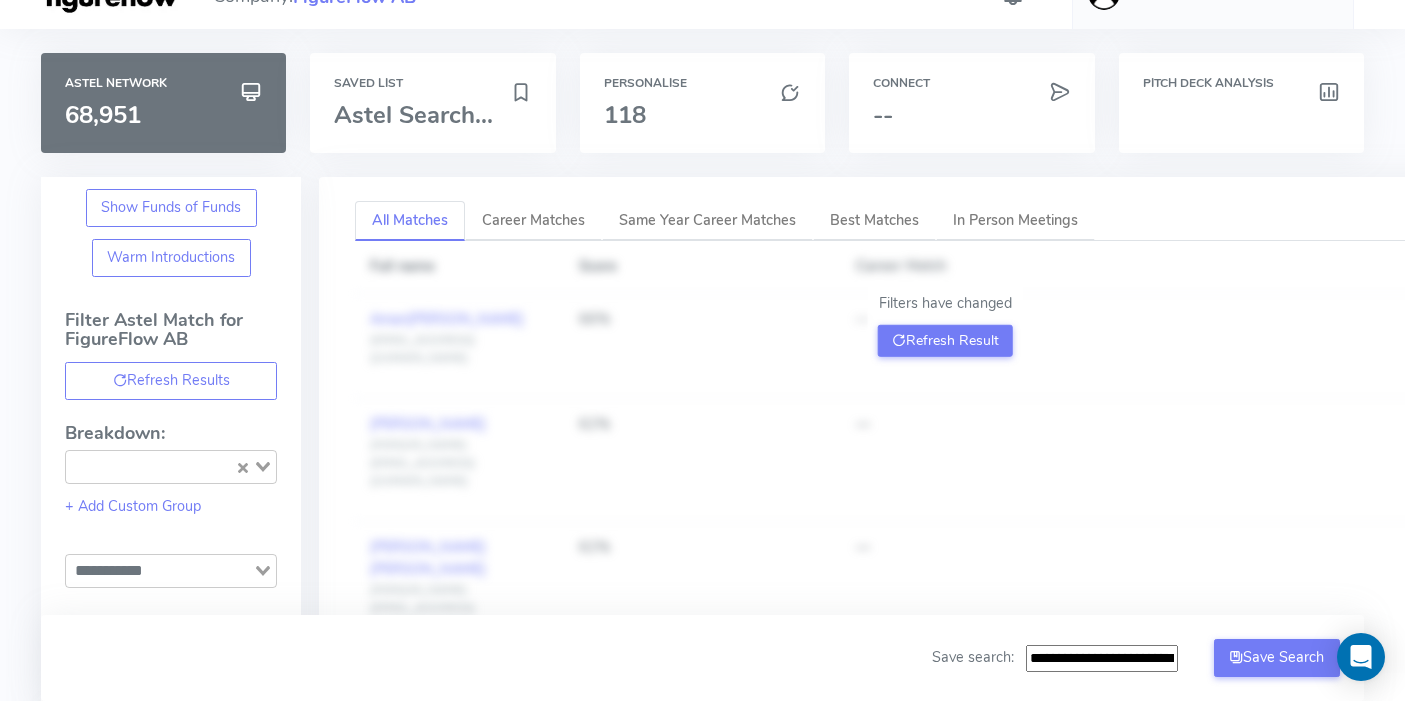 scroll, scrollTop: 0, scrollLeft: 0, axis: both 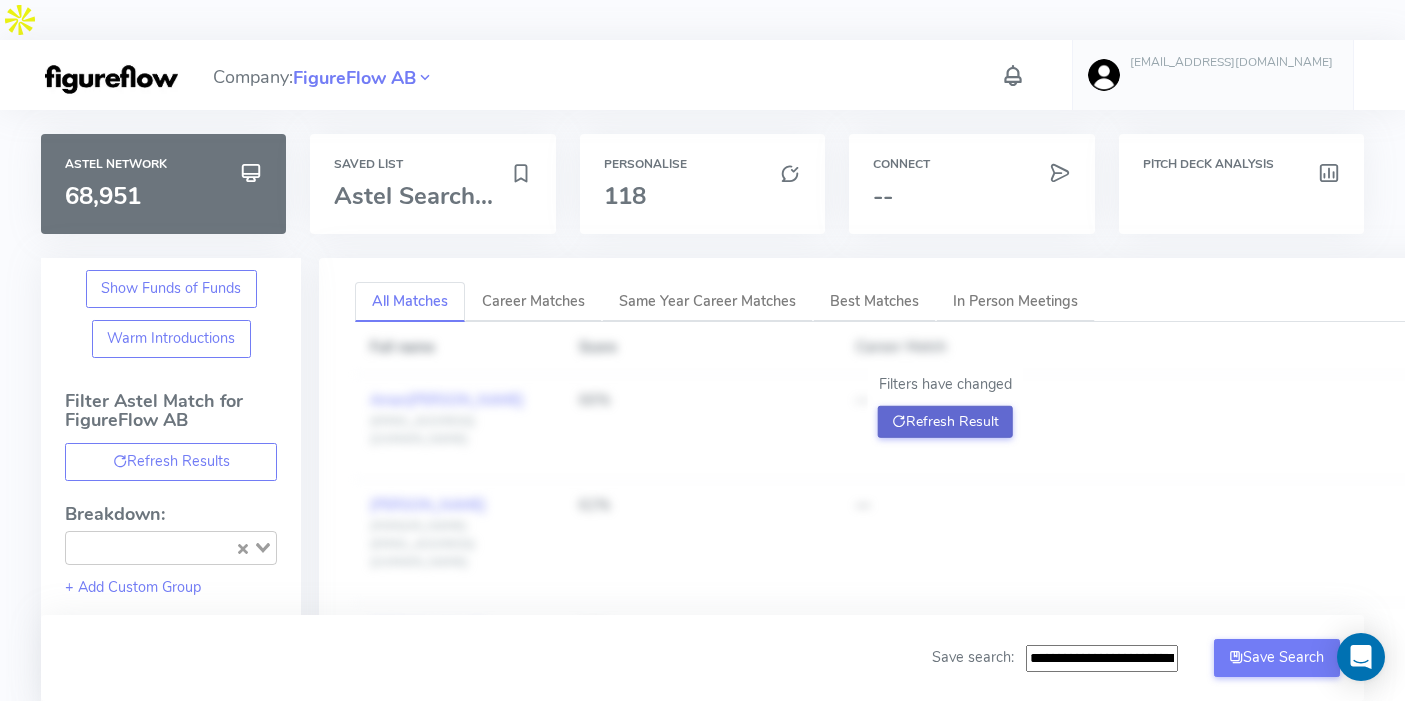 click on "Refresh Result" 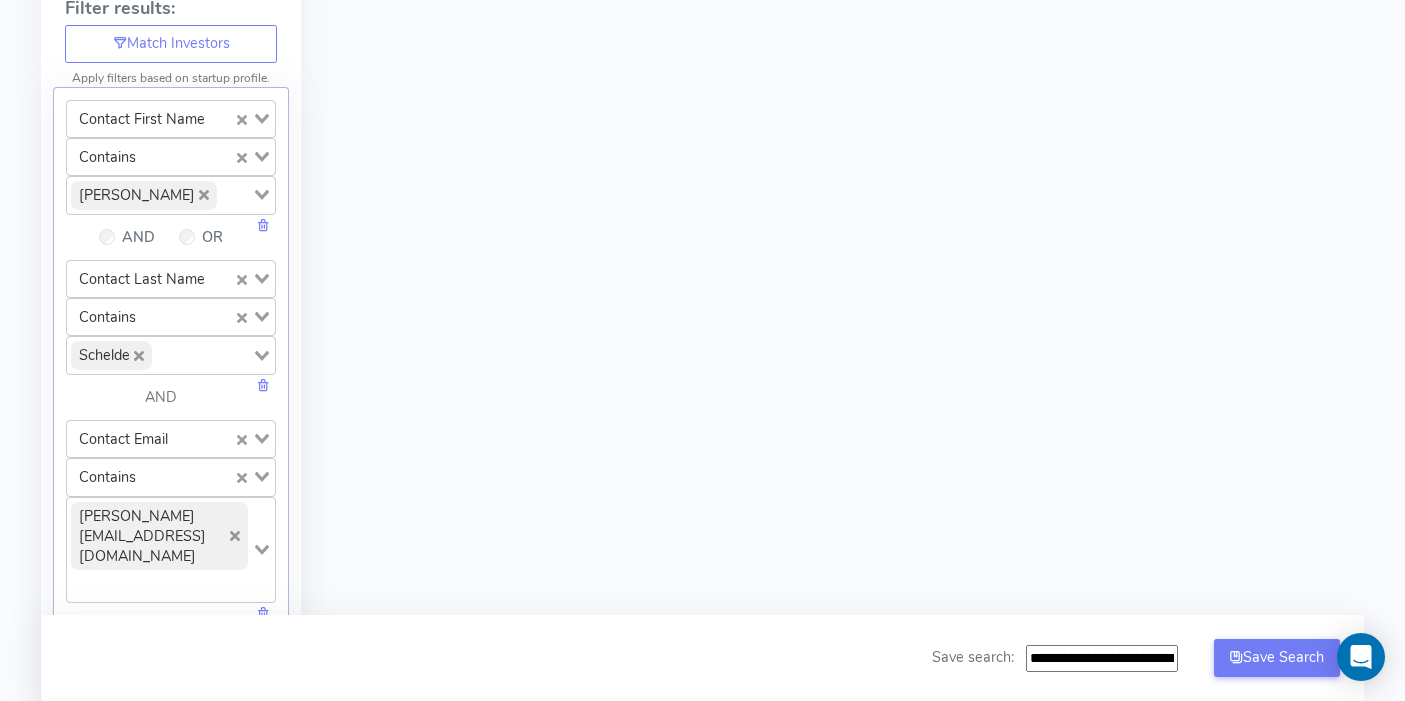 scroll, scrollTop: 906, scrollLeft: 0, axis: vertical 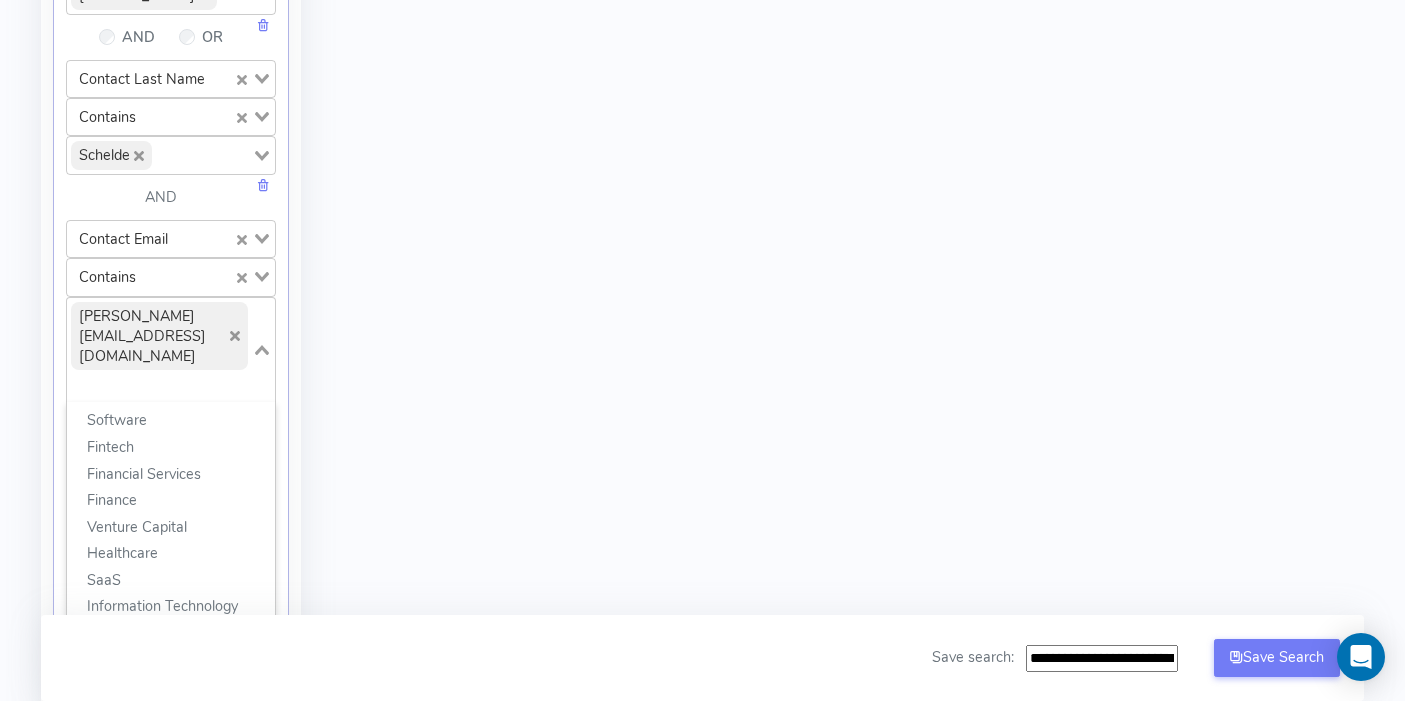 click on "joachim@scalecapital.com" 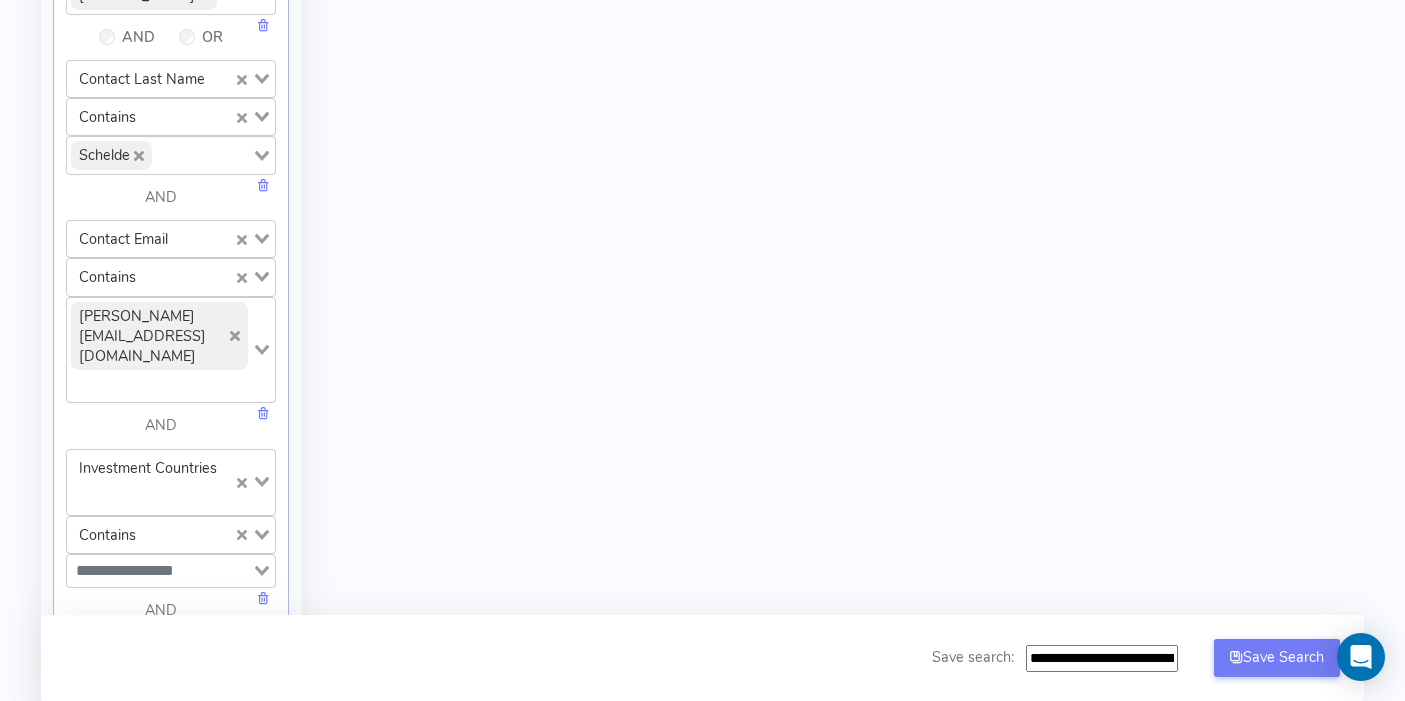 scroll, scrollTop: 0, scrollLeft: 0, axis: both 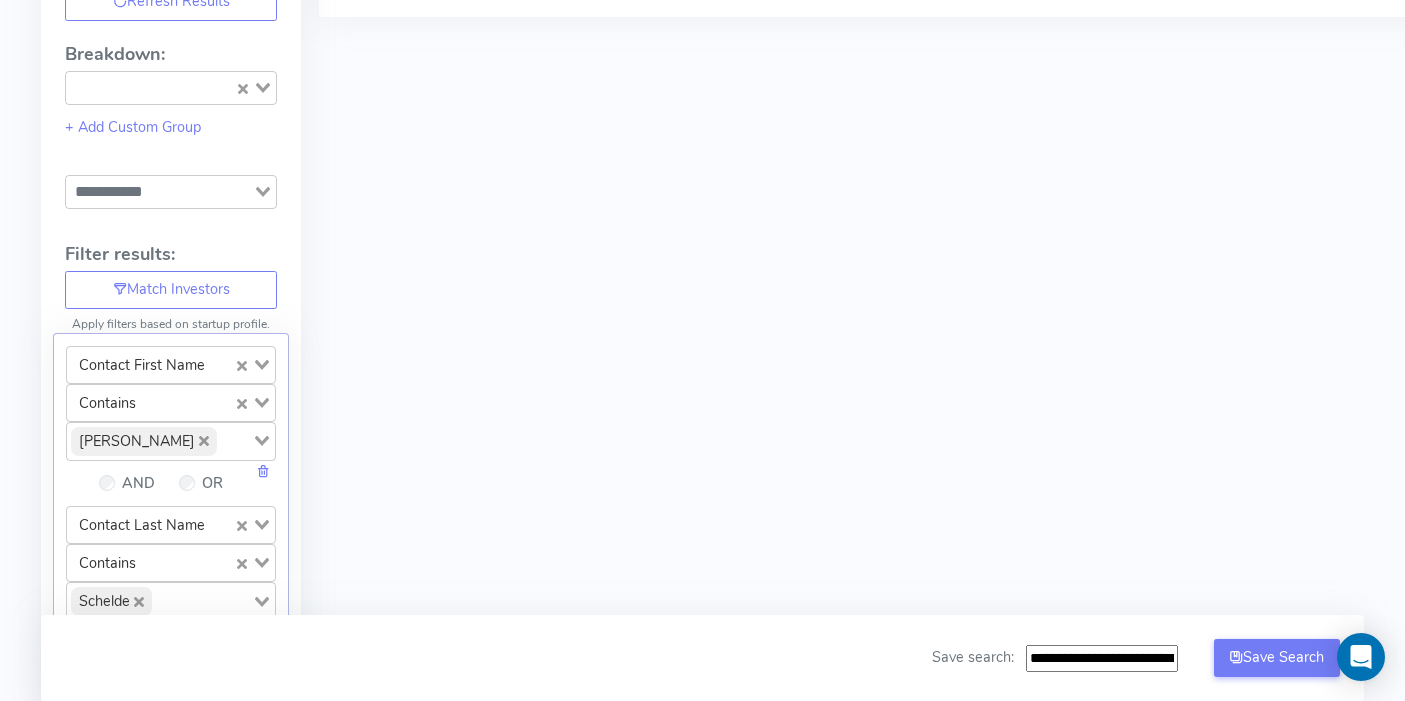 click on "Filter Astel Match for FigureFlow AB  Refresh Results  Breakdown: Loading... + Add Custom Group Loading... Filter results:  Match Investors  Apply filters based on startup profile. Contact First Name Loading... Contains Loading... Joachim Loading...  AND   OR  Contact Last Name Loading... Contains Loading... Schelde Loading... AND Contact Email Loading... Contains Loading... joachim@scalecapital.com Loading... AND Investment Countries Loading... Contains Loading... Loading... AND Investor City Loading... Contains Loading... Loading... + Add Field  Add Filter   Remove All Filters  Exclude unsuitable investor types Hide Ringfence Hide Undeliverable Contacts  Apply Filters" at bounding box center (171, 877) 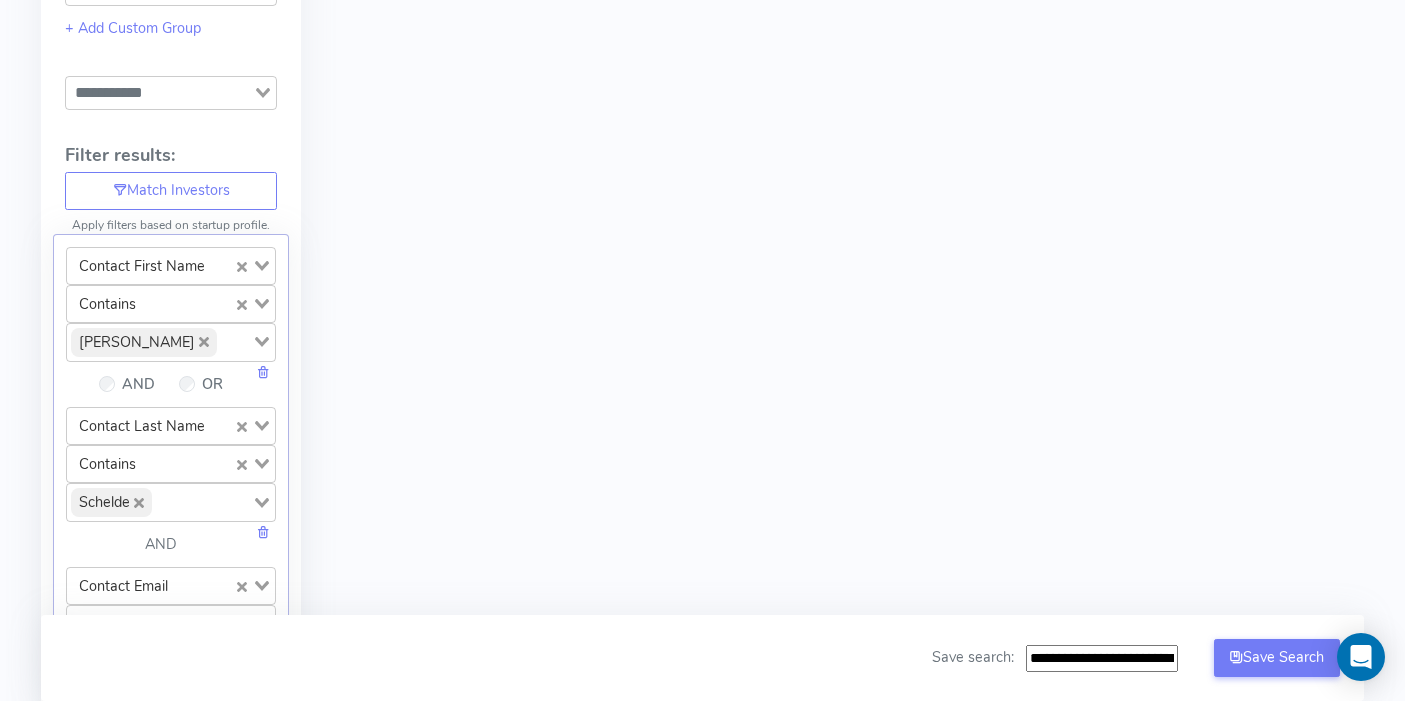 scroll, scrollTop: 563, scrollLeft: 0, axis: vertical 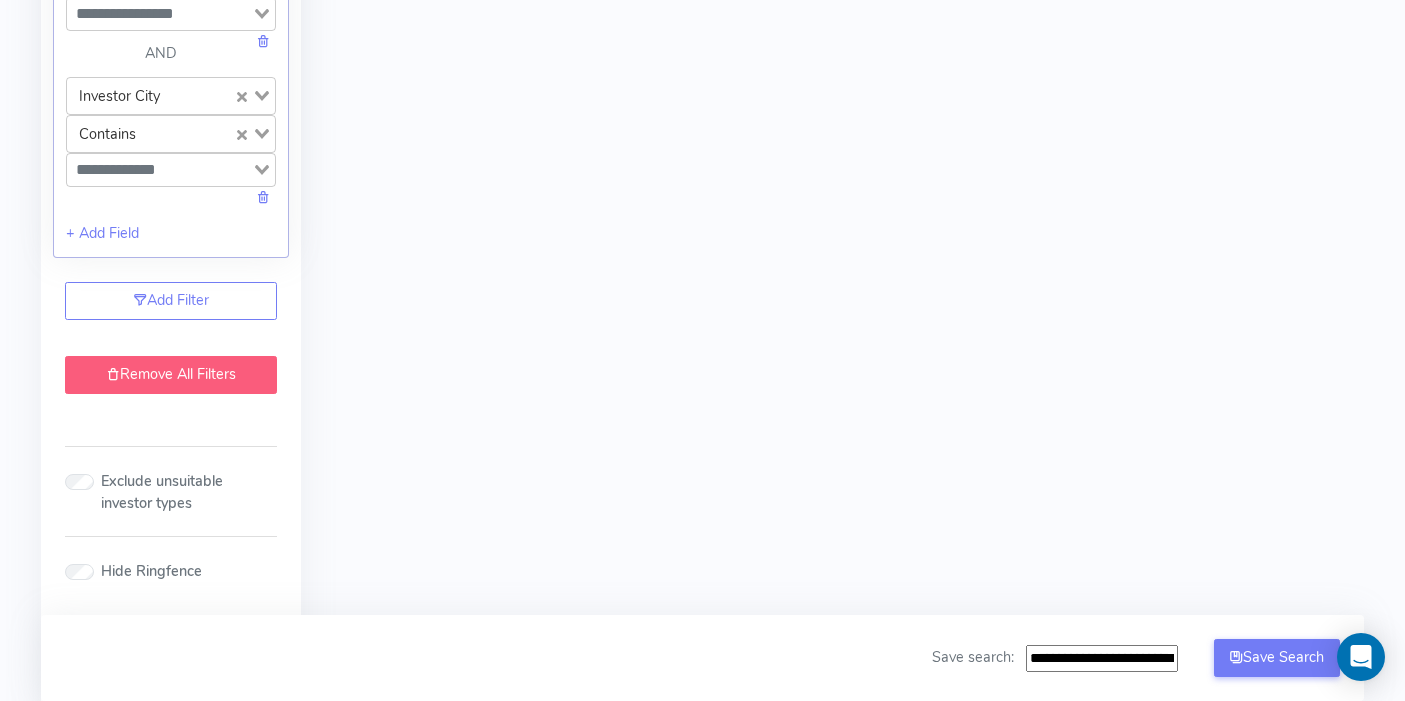 click on "Remove All Filters" at bounding box center [171, 375] 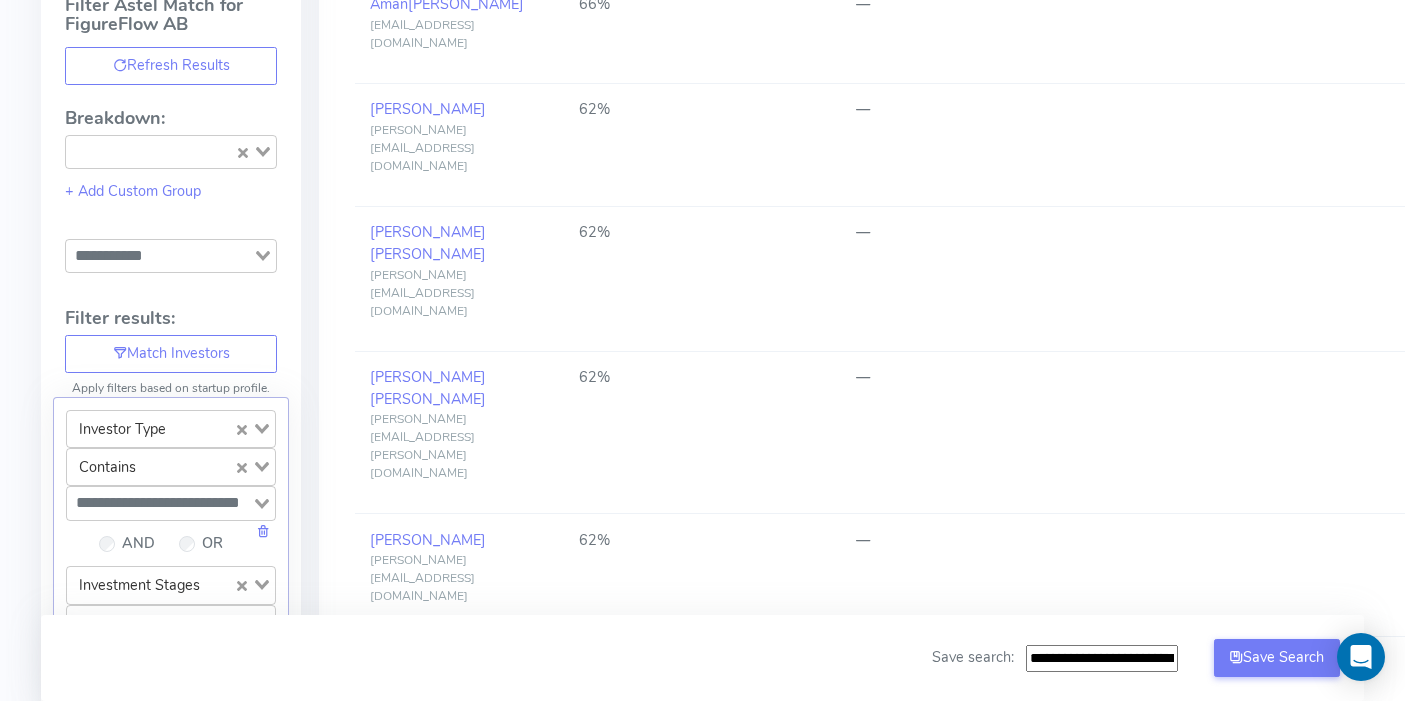 scroll, scrollTop: 412, scrollLeft: 0, axis: vertical 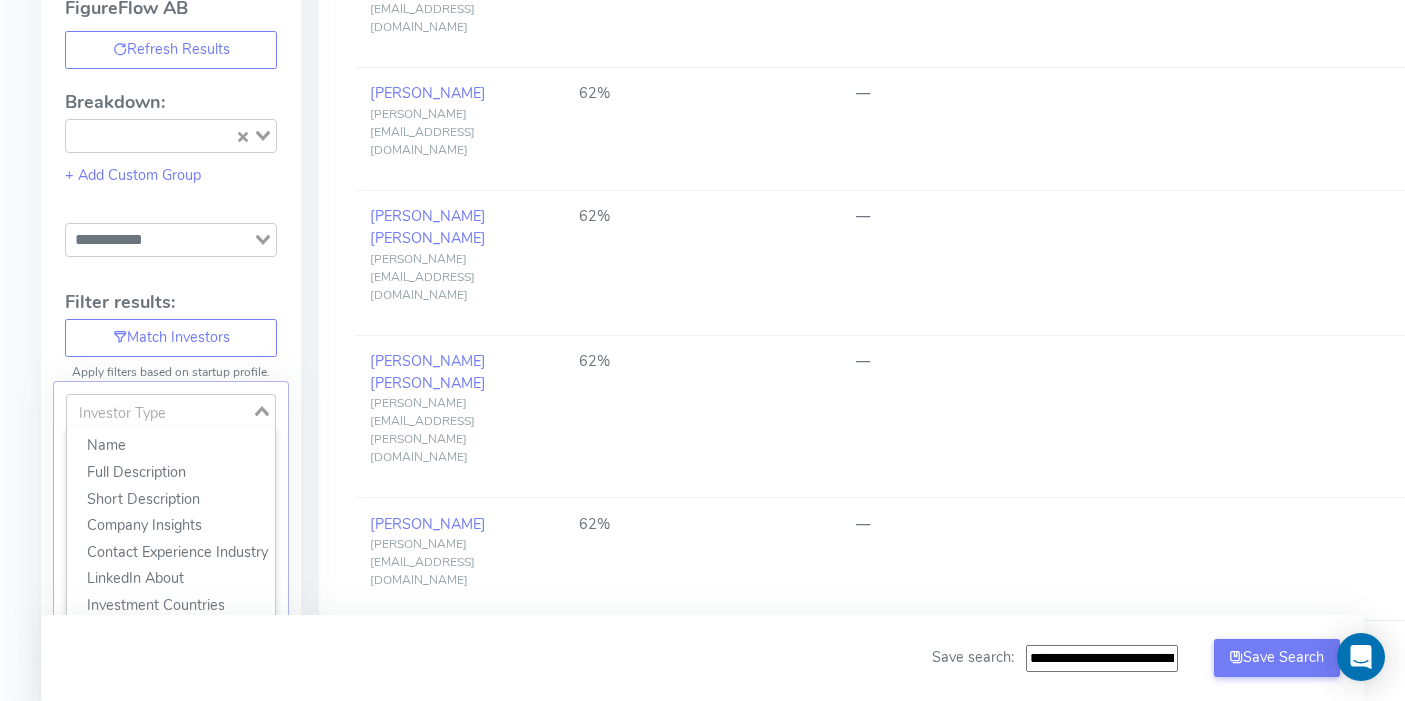 click 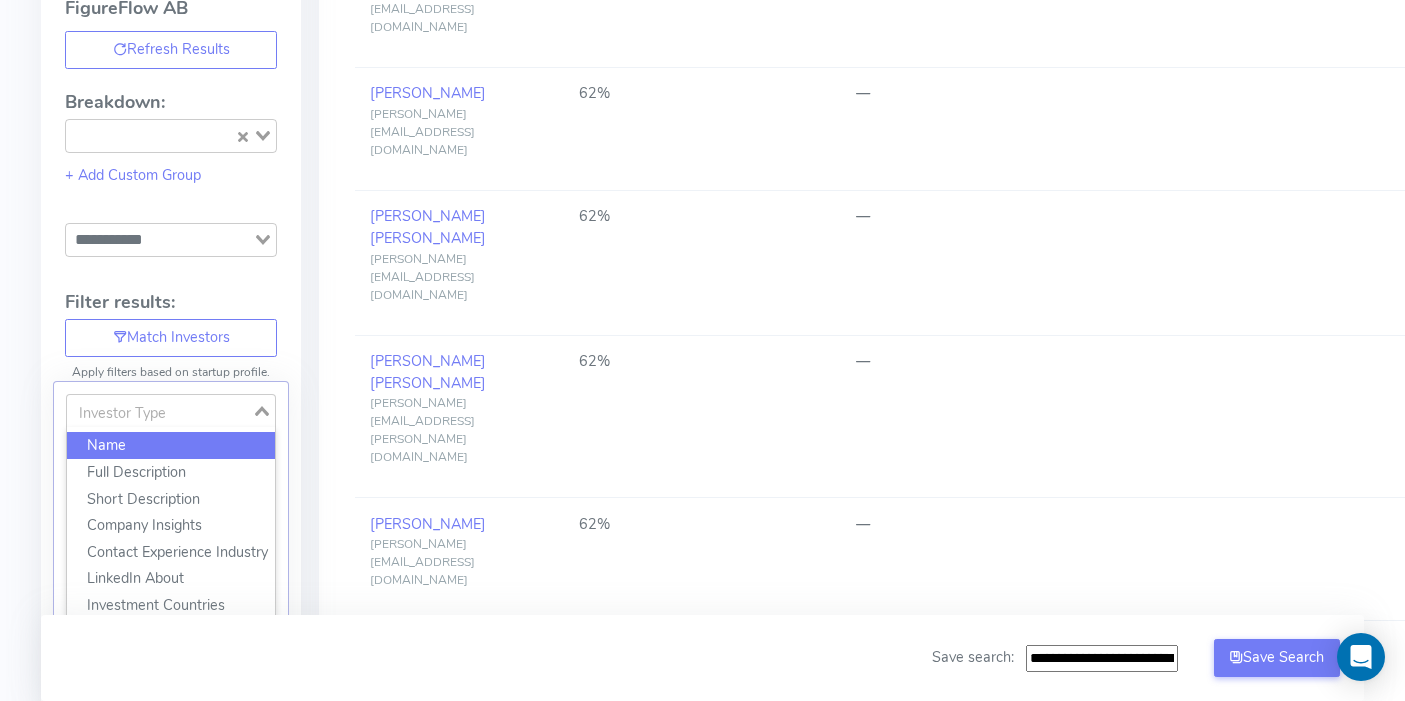 click on "Name" 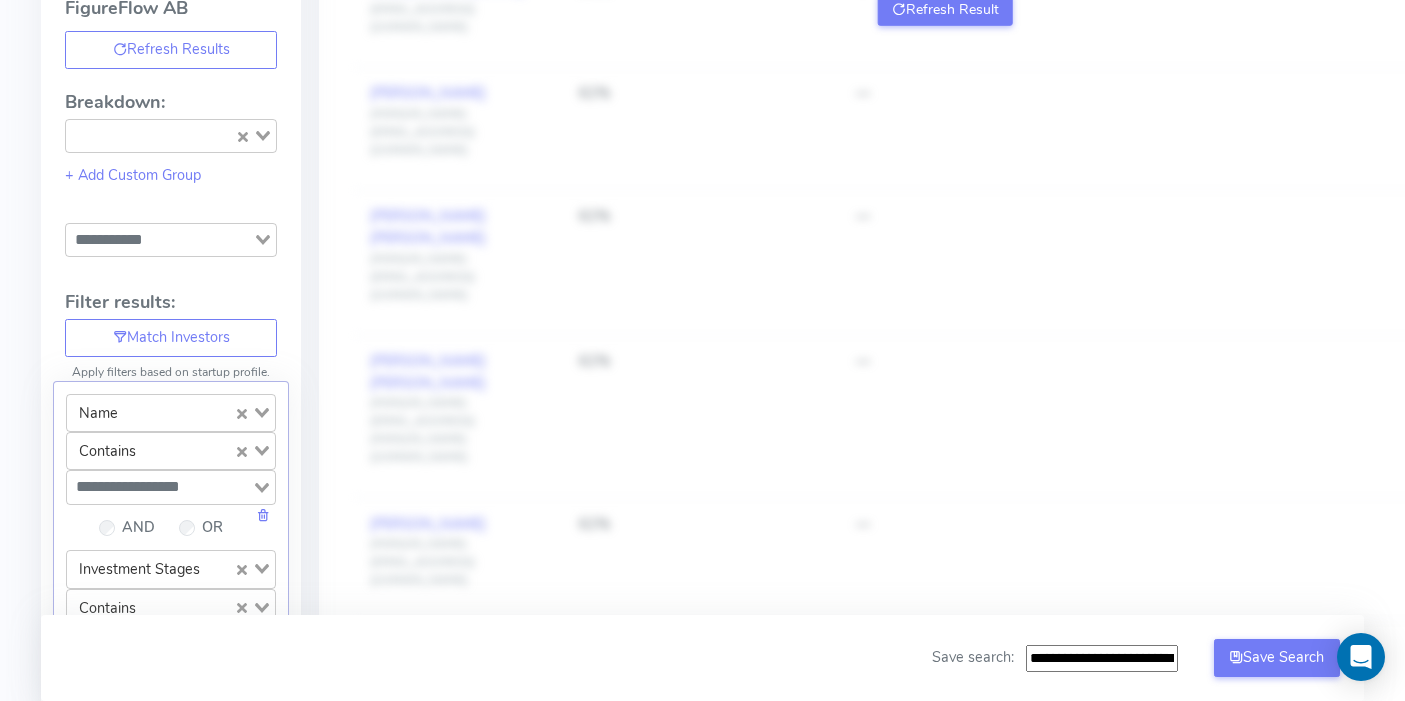 click 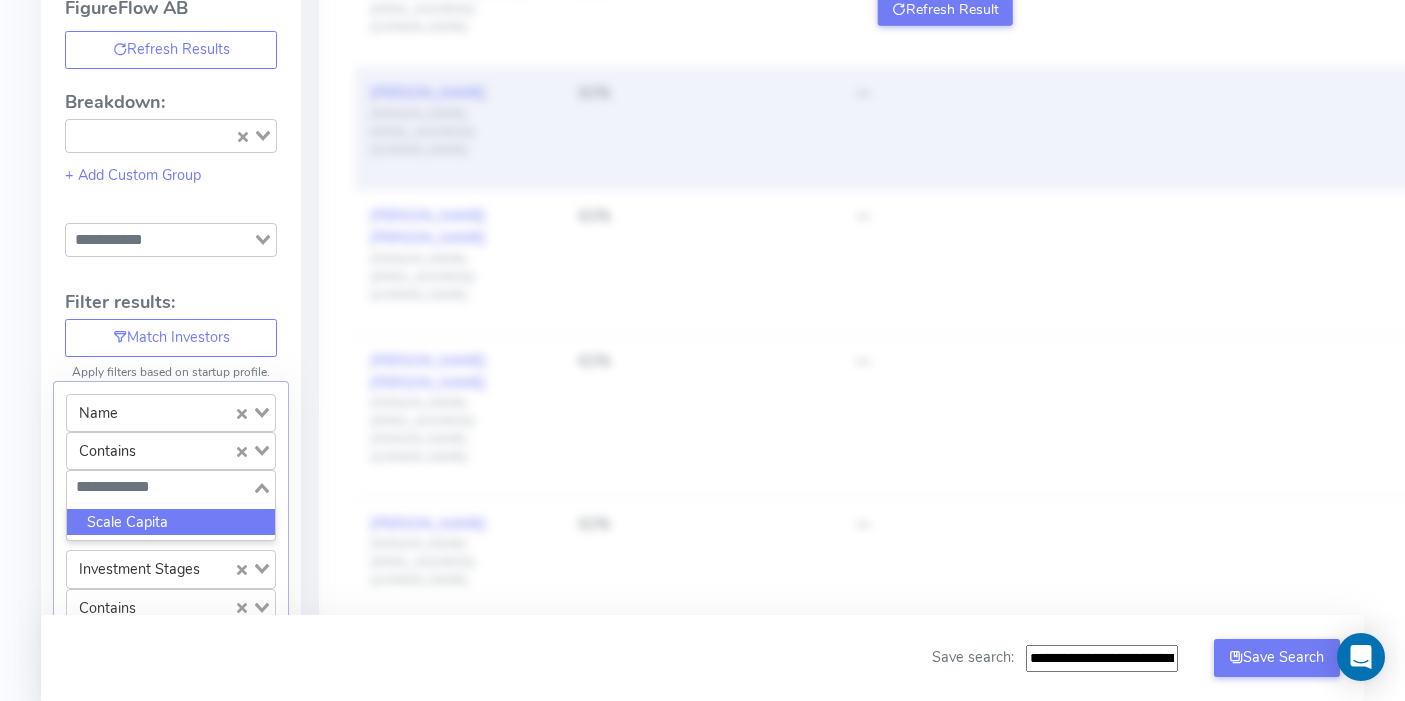 type on "**********" 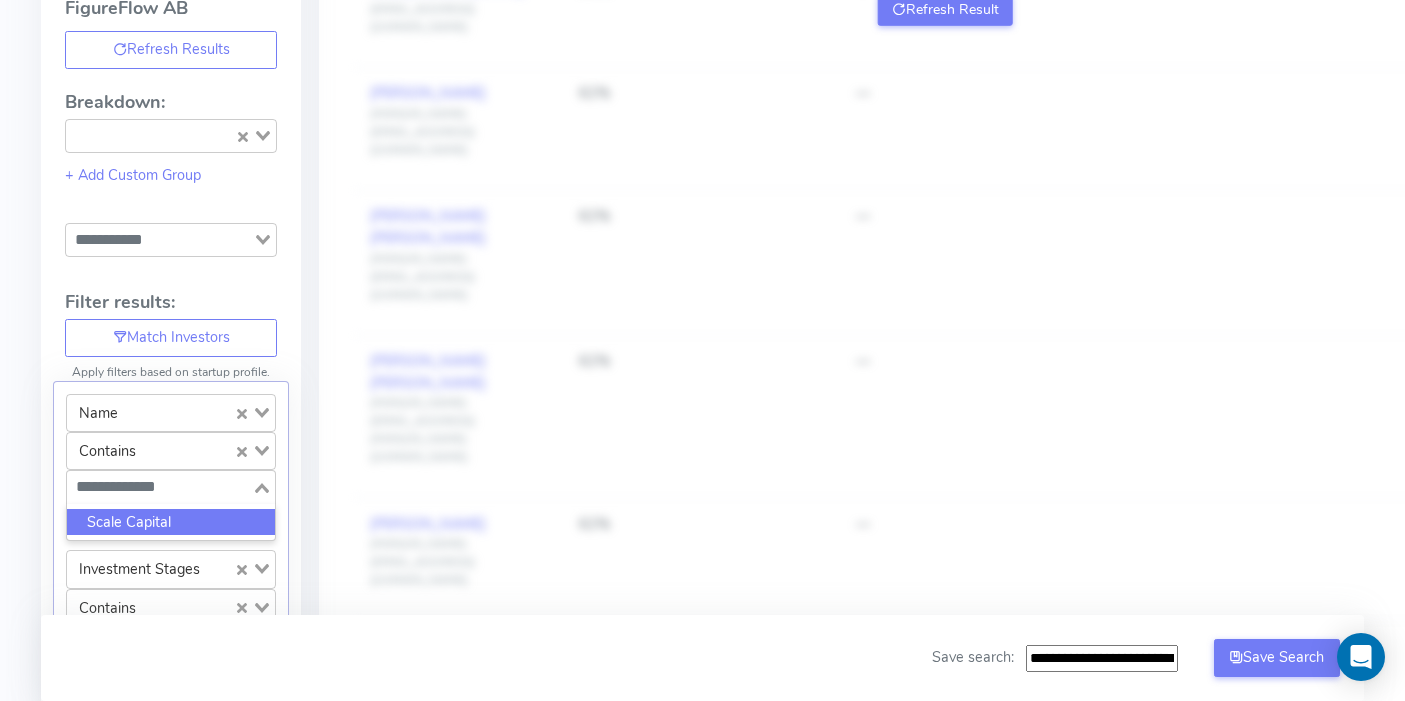 click on "Scale Capital" 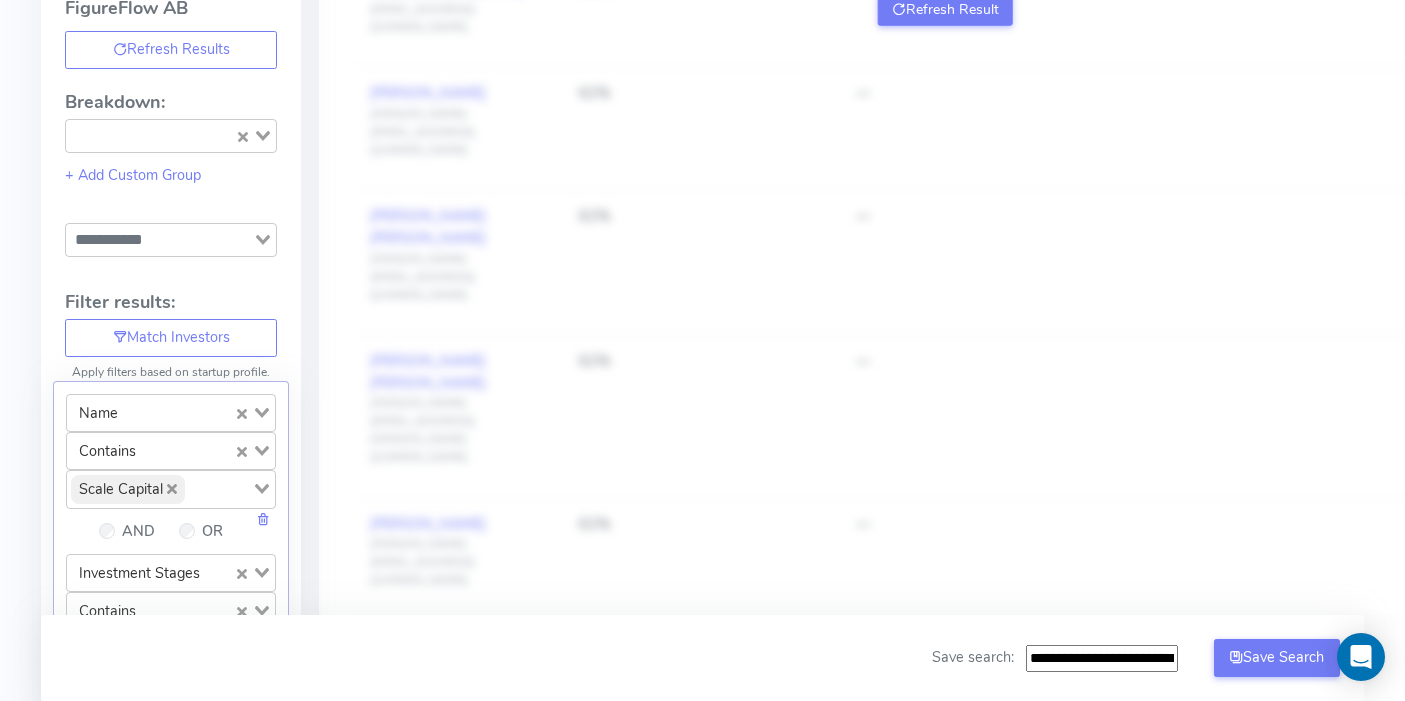 click on "Company:  FigureFlow AB chomwa@figureflow.app Account Upload data AI Keys Usage Engagement Call Info Manage Company Invitation Logout Astel Network 68,951 Saved List Astel Search... Personalise 118 Connect  --  Pitch Deck Analysis      Critical Email Warmup Notice   Critical - You need to make sure you are warming up your email before setting up any sequences as this materially impacts the success of your fundraise. We can add you to our warm up account - please contact your account manager and we will set this up for you immediately.   I understand  Confirm  Show Funds of Funds   Warm Introductions   Filter Astel Match for FigureFlow AB  Refresh Results  Breakdown: Loading... + Add Custom Group Loading... Filter results:  Match Investors  Apply filters based on startup profile. Name Loading... Contains Loading... Scale Capital Loading... Software Fintech Financial Services Finance Venture Capital Healthcare SaaS Information Technology E-Commerce Internet  AND   OR  Investment Stages Loading... Contains AND" at bounding box center [702, 1197] 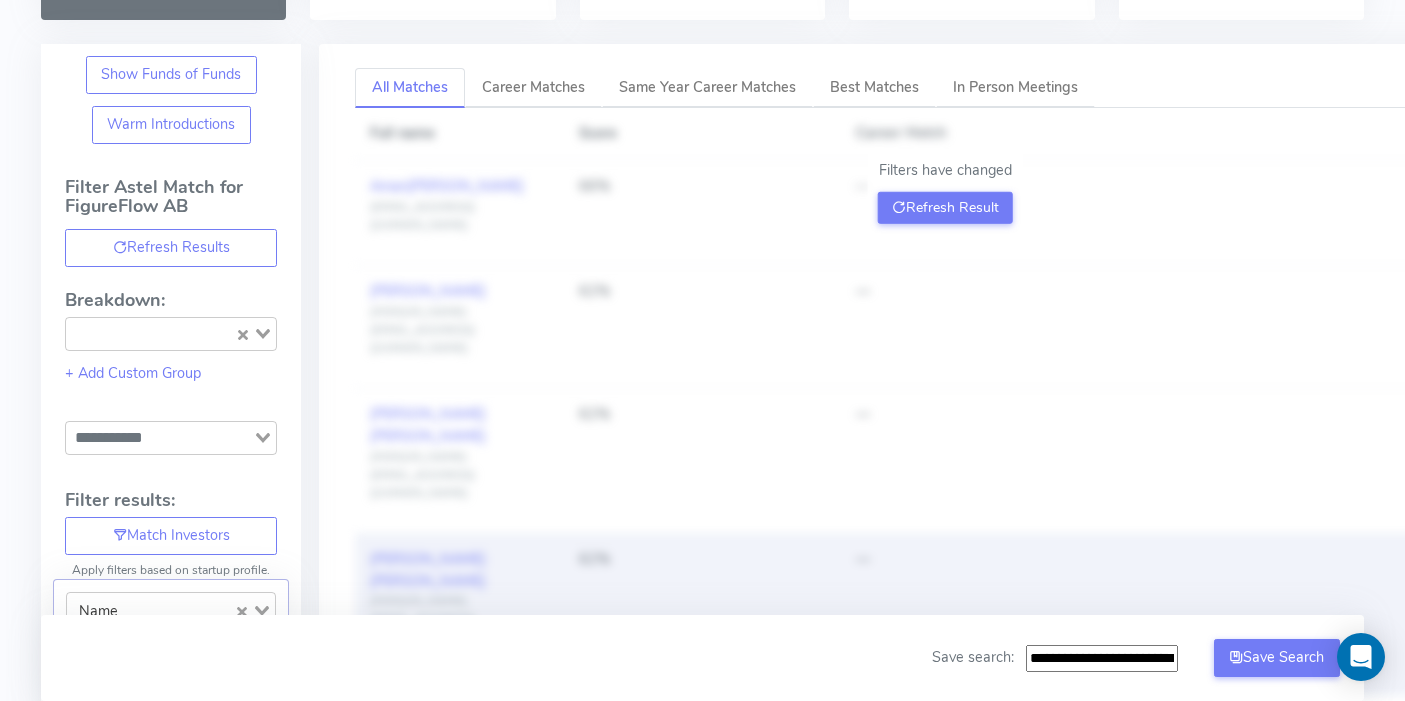 scroll, scrollTop: 0, scrollLeft: 0, axis: both 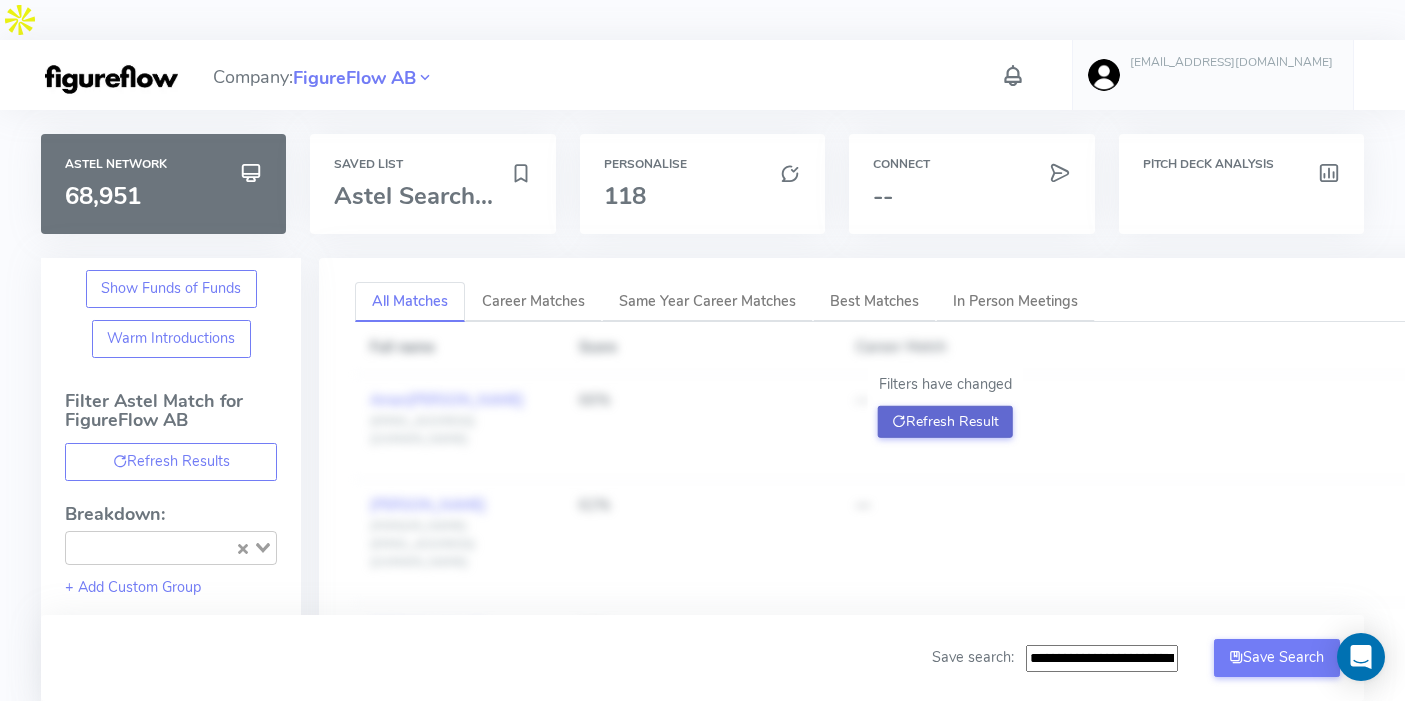 click on "Refresh Result" 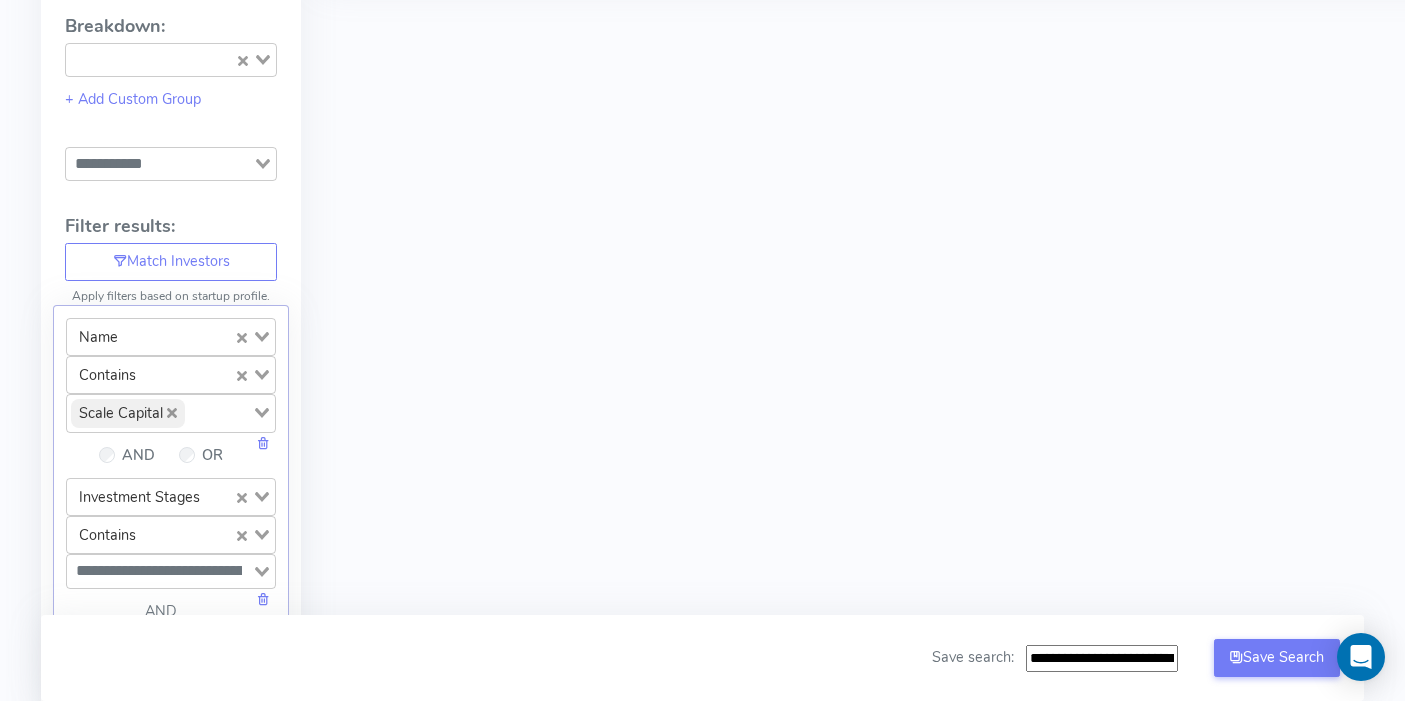 scroll, scrollTop: 494, scrollLeft: 0, axis: vertical 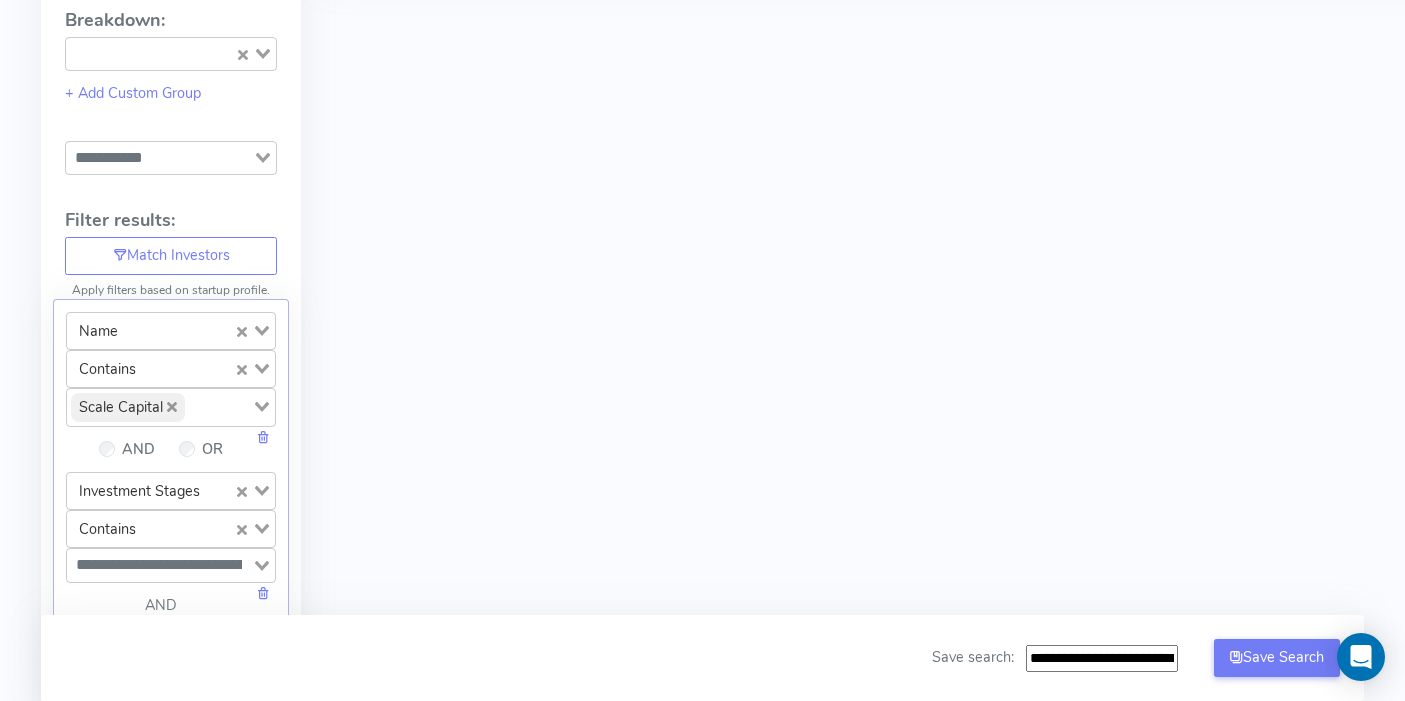 click 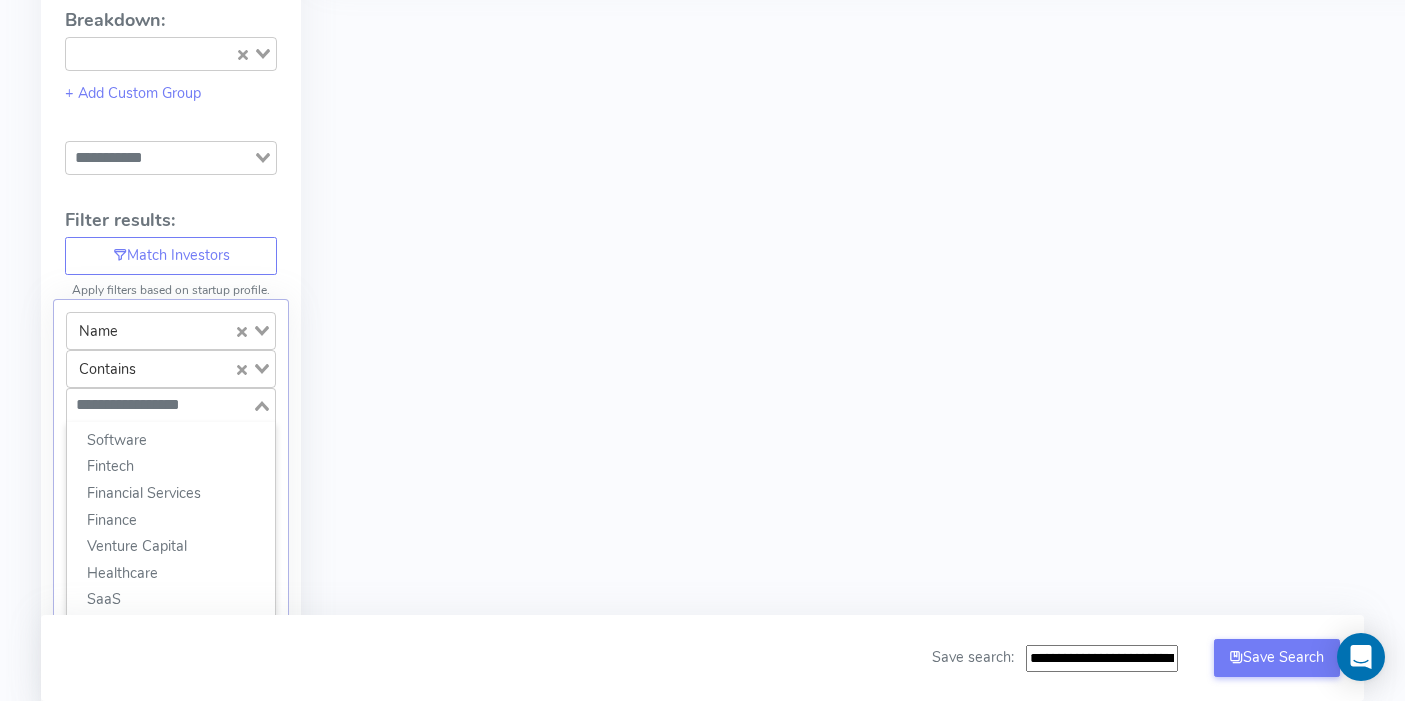 click 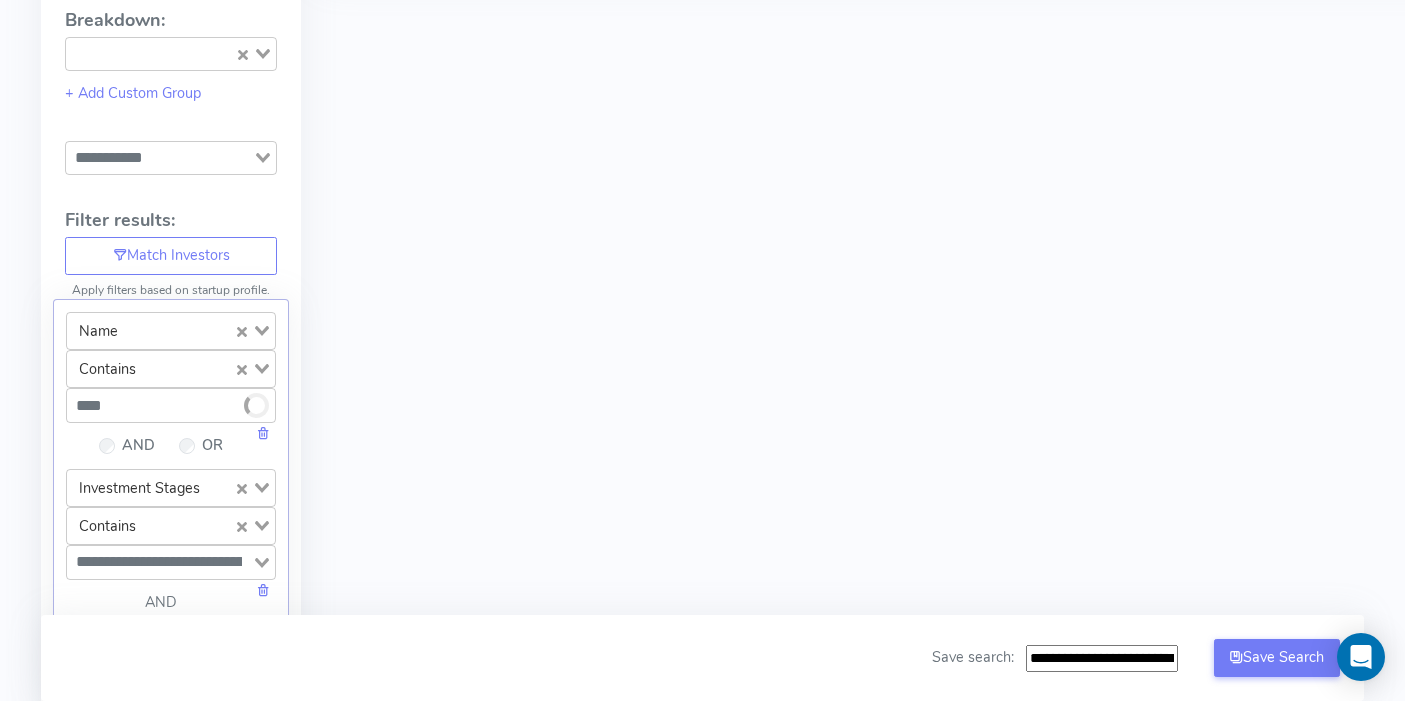 type on "*****" 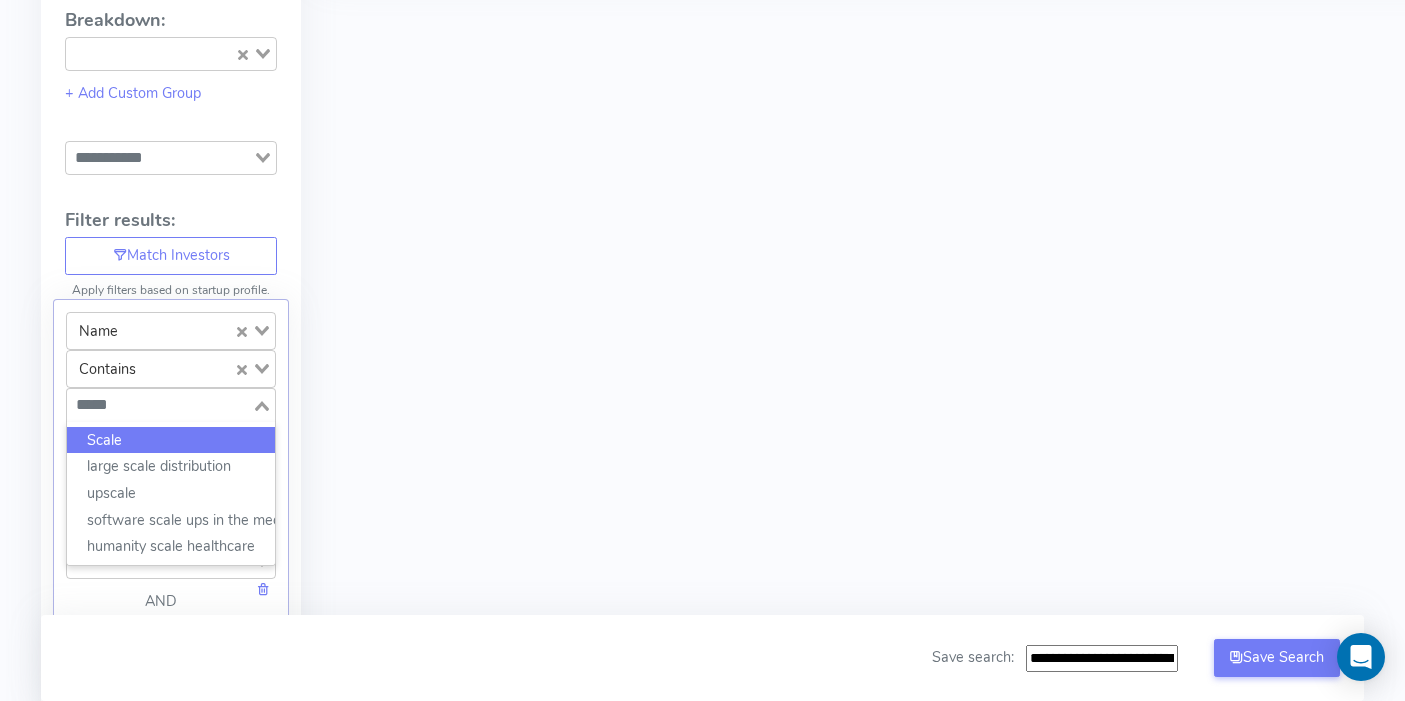 click on "Scale" 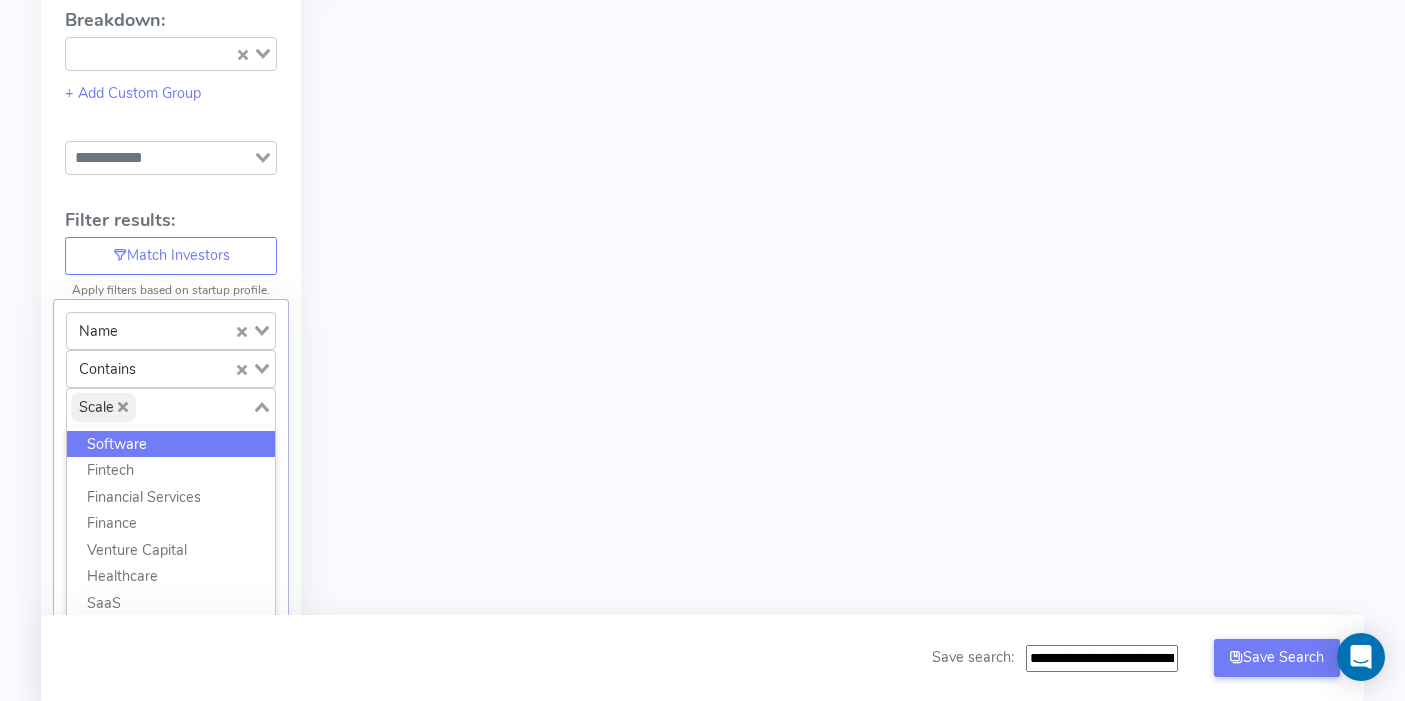 click on "All Matches Career Matches Same Year Career Matches Best Matches In Person Meetings Filters have changed  Refresh Result   Full name   Score   Career Match  1" at bounding box center [937, 738] 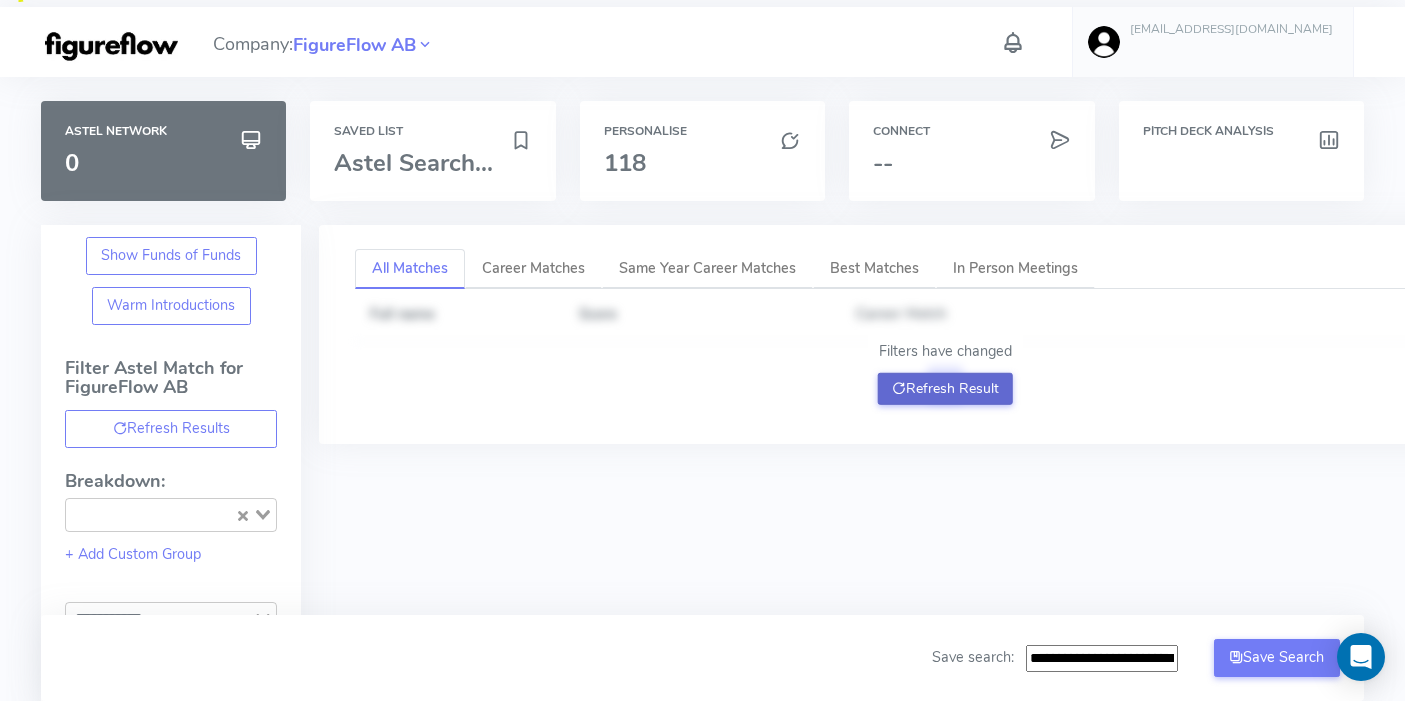 scroll, scrollTop: 25, scrollLeft: 0, axis: vertical 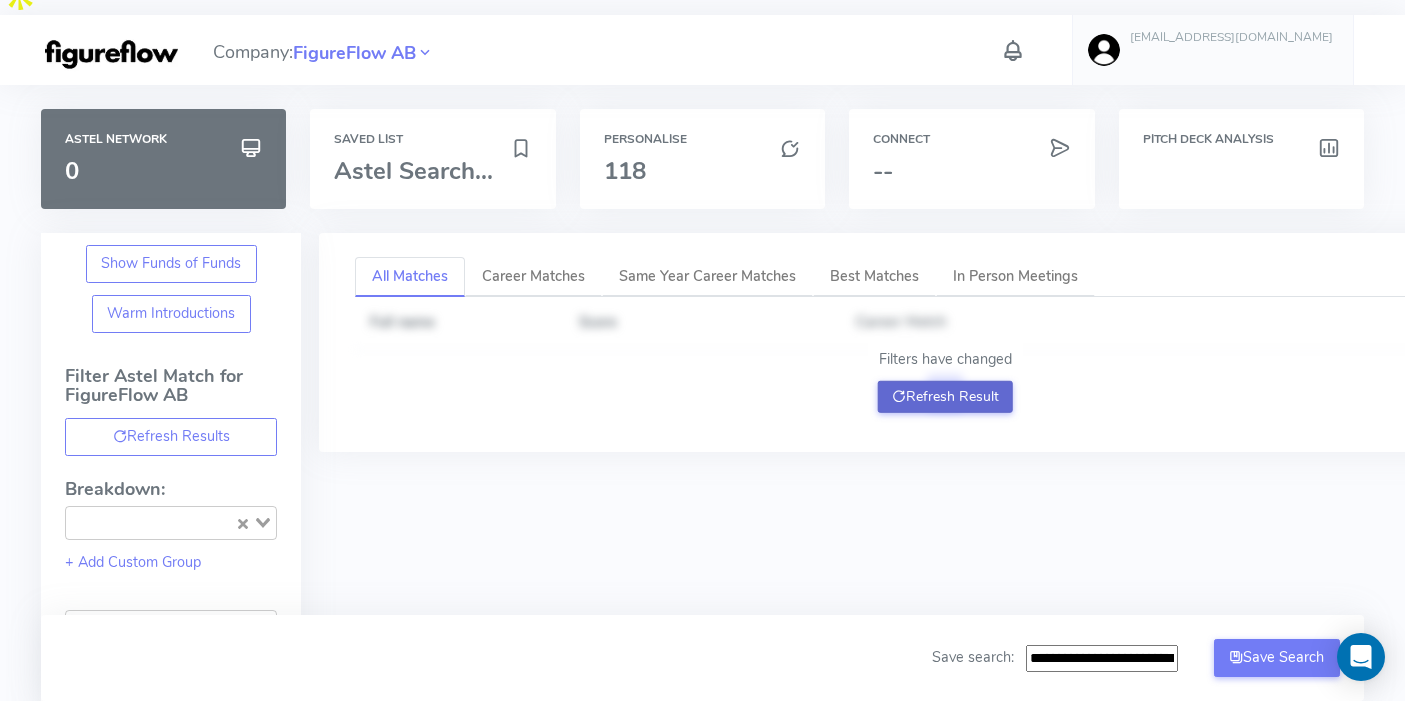 click on "Refresh Result" 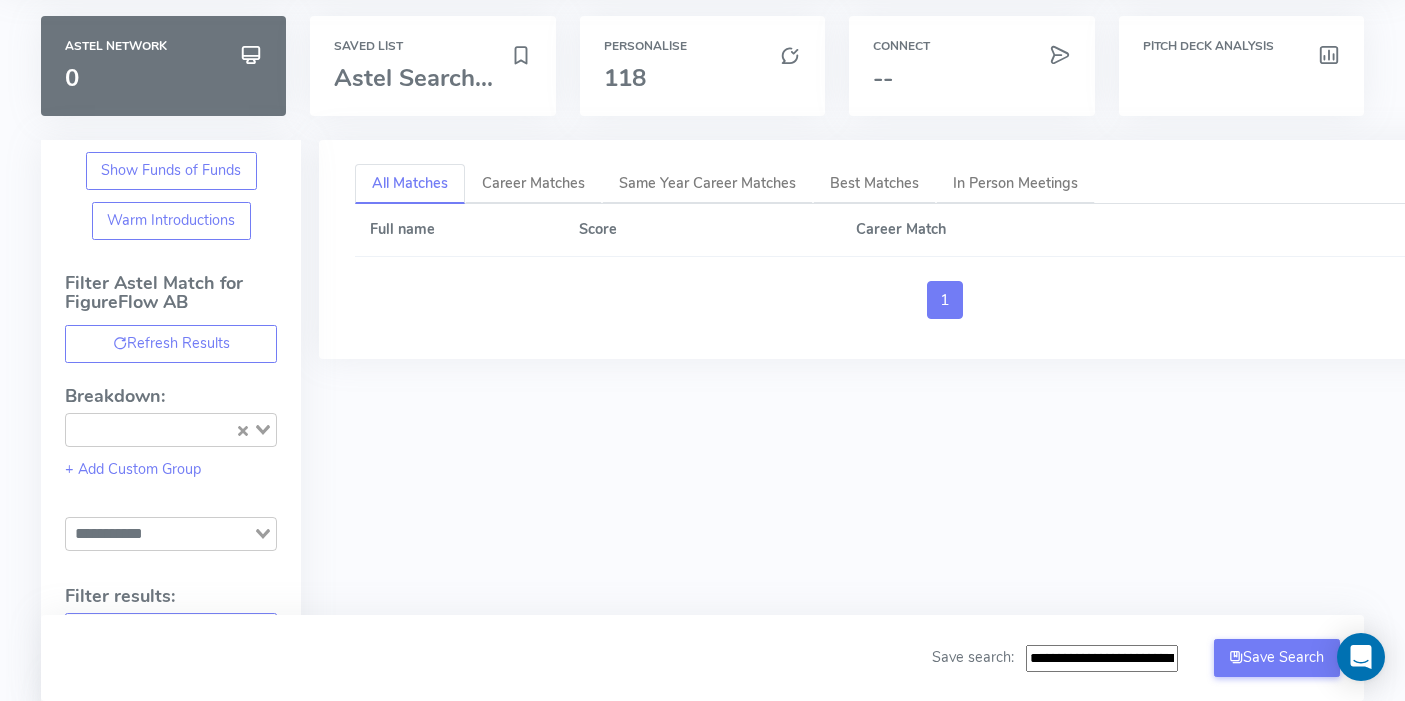 scroll, scrollTop: 0, scrollLeft: 0, axis: both 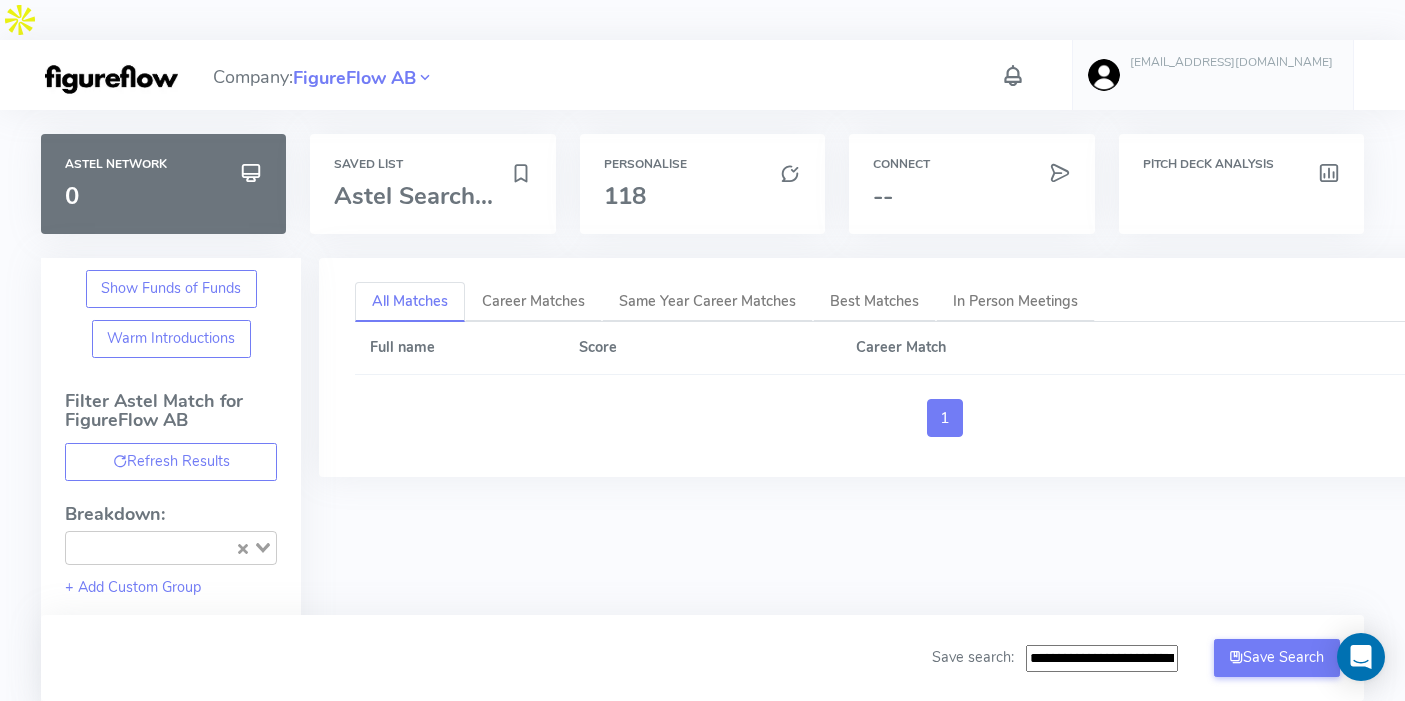 click on "All Matches Career Matches Same Year Career Matches Best Matches In Person Meetings  Full name   Score   Career Match  1" at bounding box center [937, 1232] 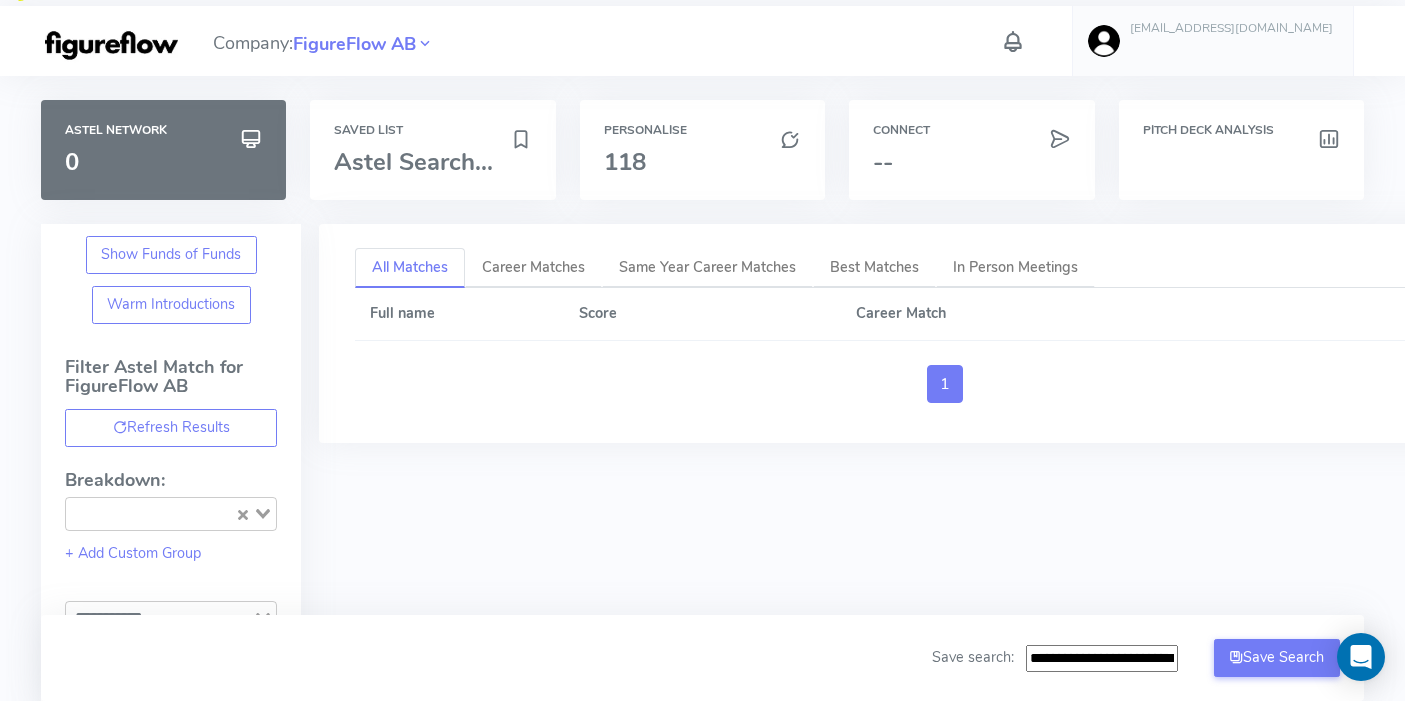 scroll, scrollTop: 0, scrollLeft: 0, axis: both 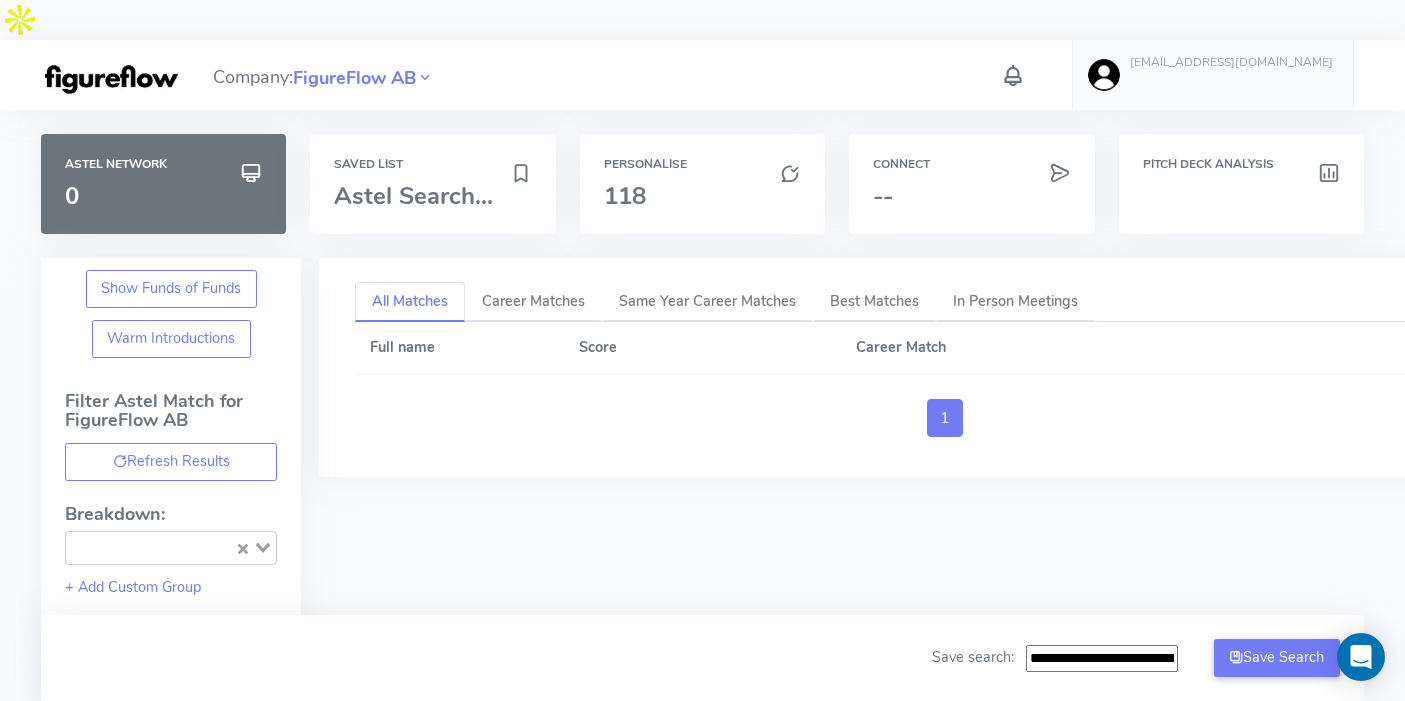 click on "Company:  FigureFlow AB [EMAIL_ADDRESS][DOMAIN_NAME] Account Upload data AI Keys Usage Engagement Call Info Manage Company Invitation Logout" at bounding box center (702, 75) 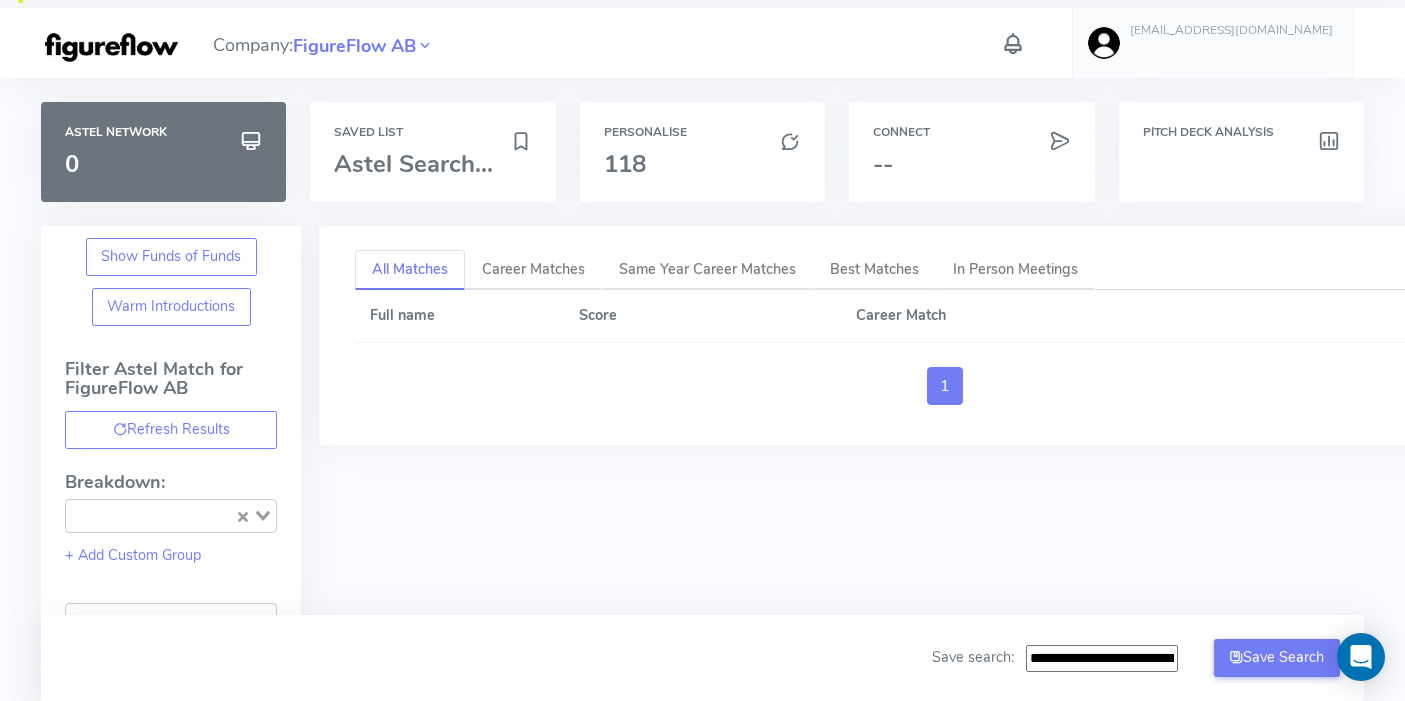 scroll, scrollTop: 0, scrollLeft: 0, axis: both 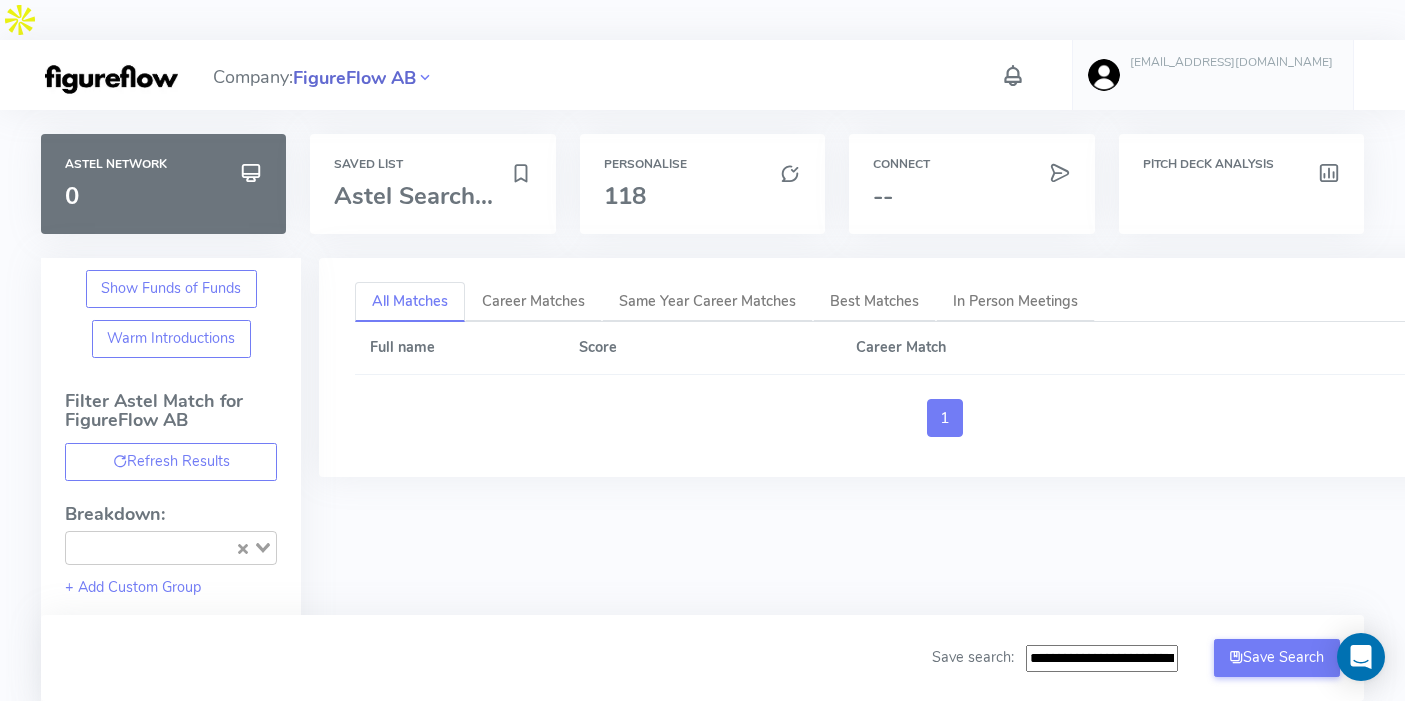 click on "FigureFlow AB" at bounding box center [354, 78] 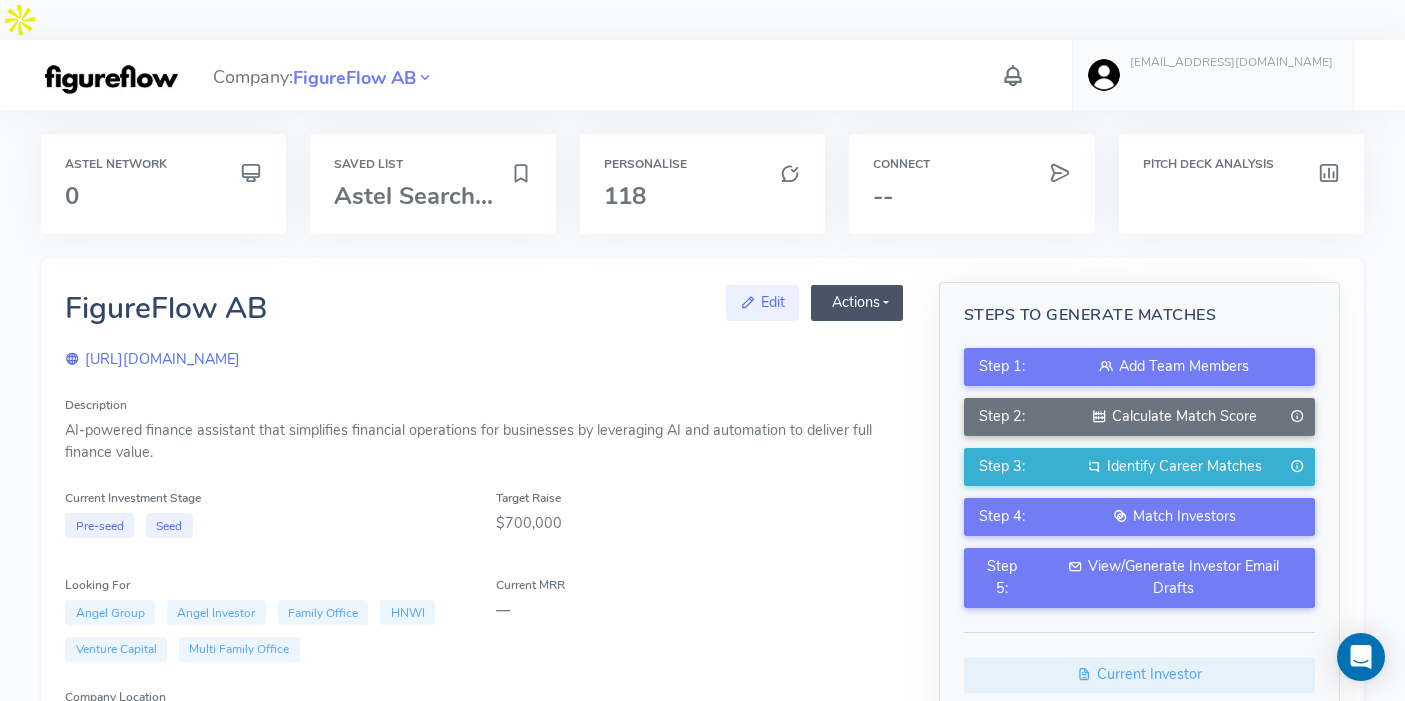 click on "Actions" at bounding box center (857, 303) 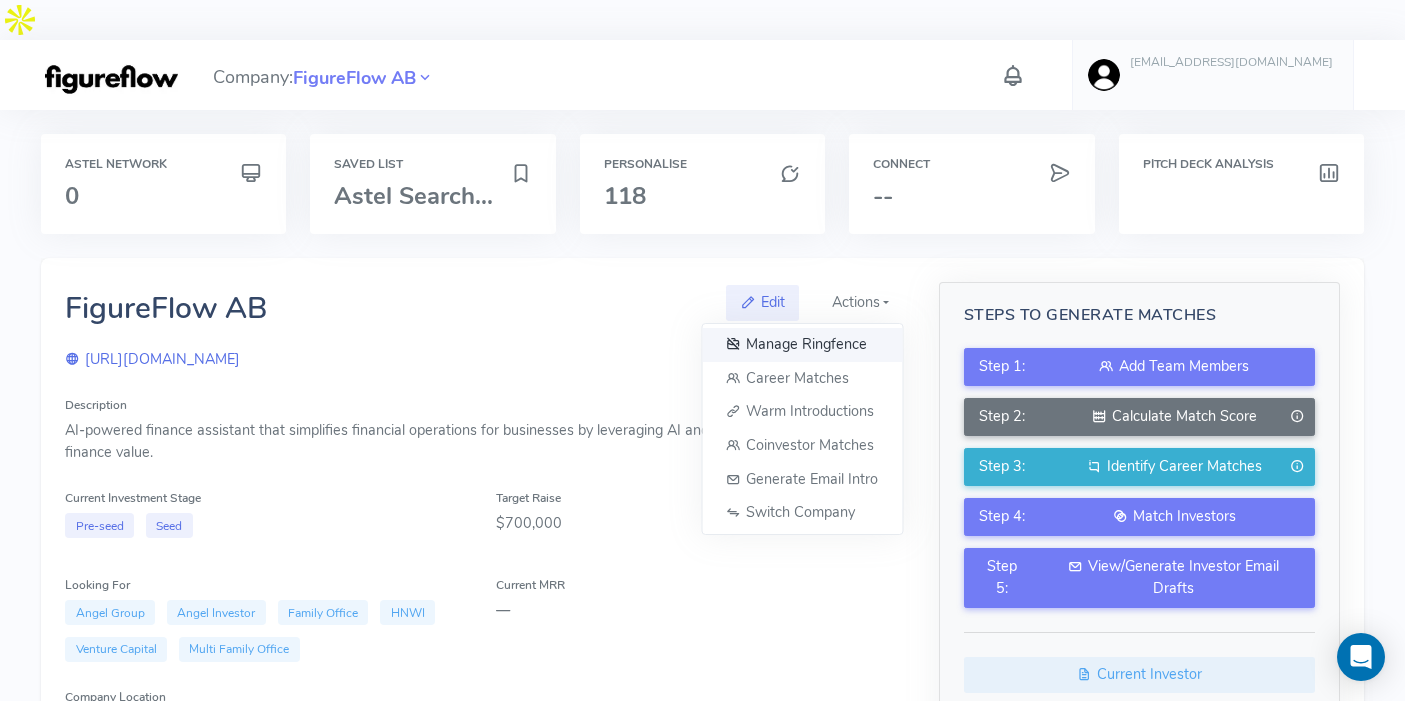 click on "Manage Ringfence" at bounding box center (802, 345) 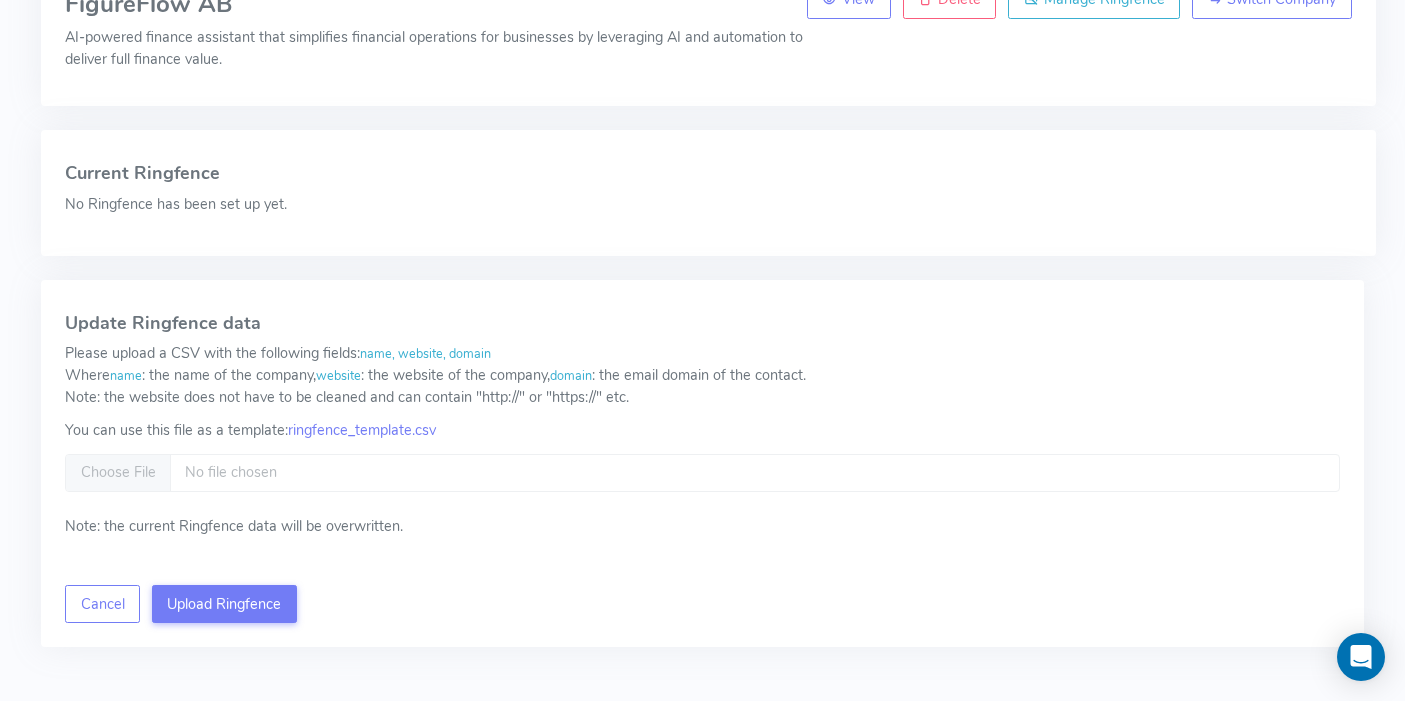 scroll, scrollTop: 336, scrollLeft: 0, axis: vertical 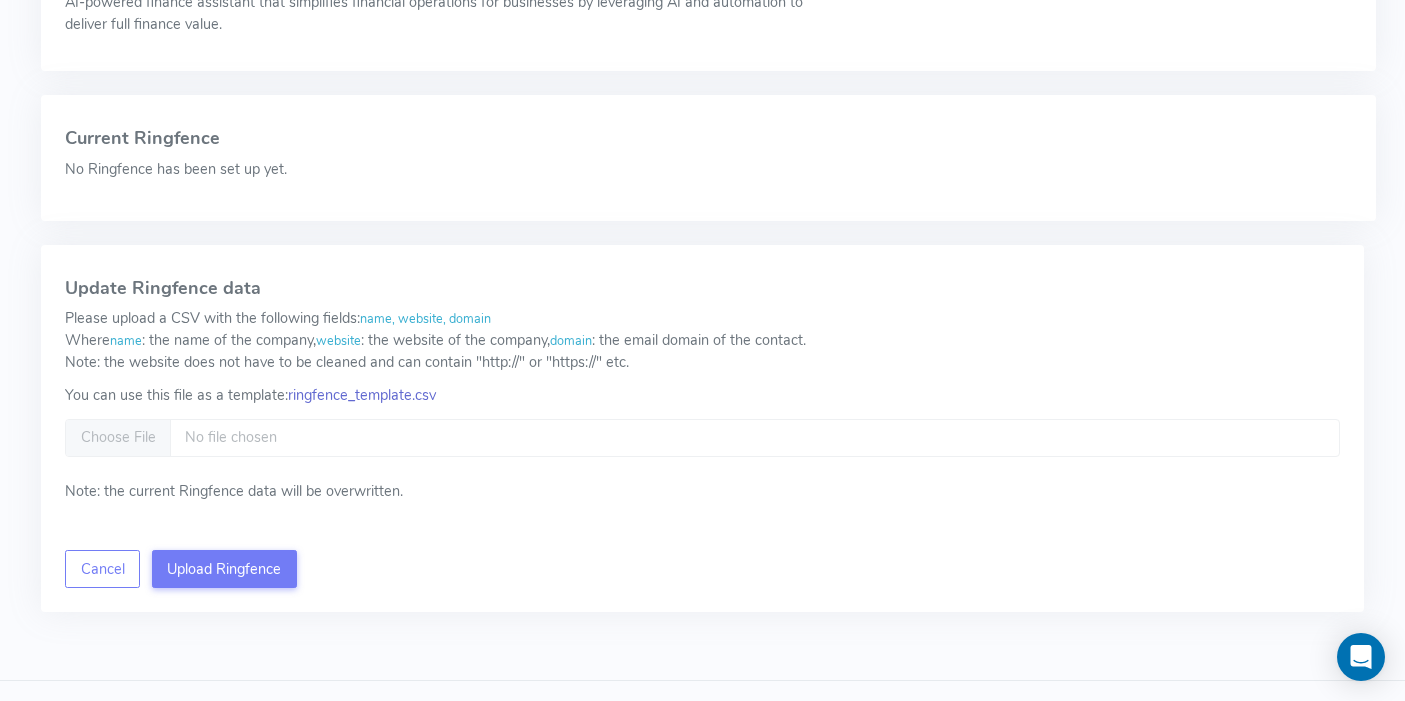 click on "ringfence_template.csv" at bounding box center (362, 395) 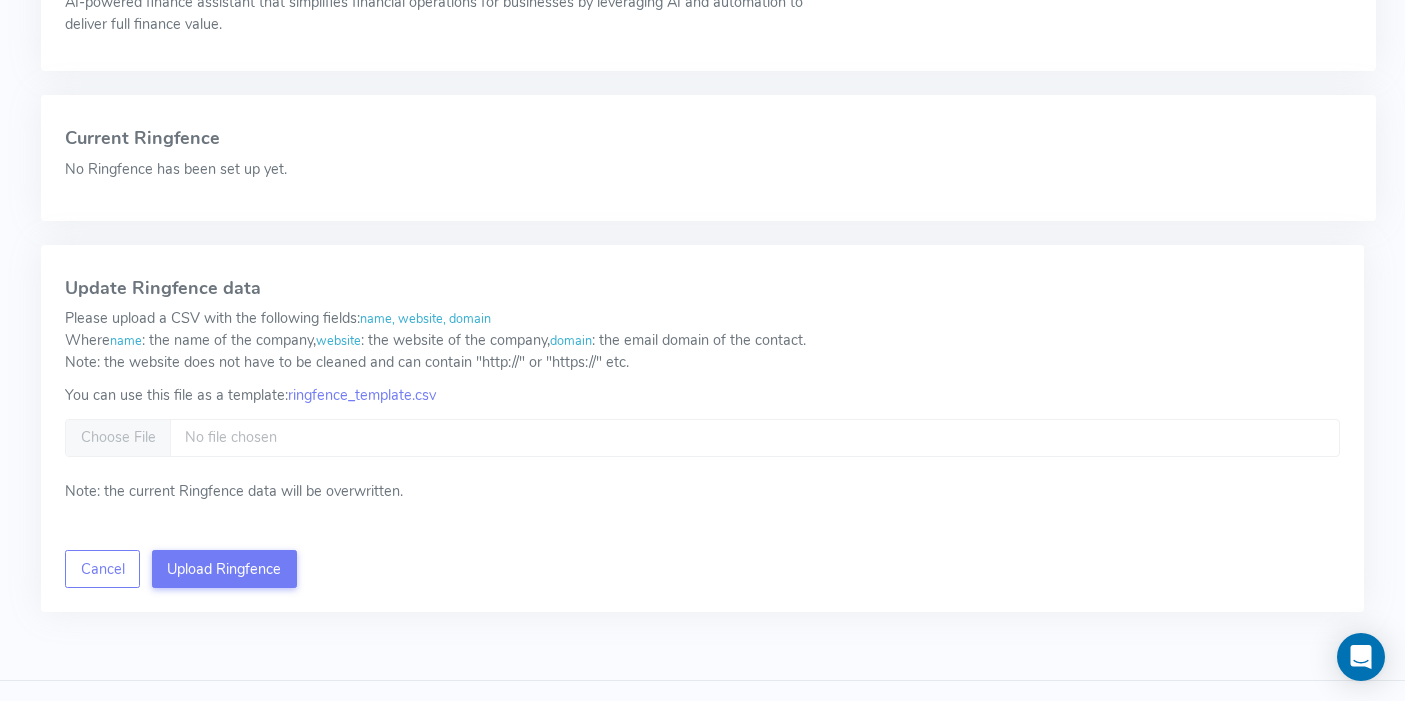 click on "No Ringfence has been set up yet." at bounding box center [708, 170] 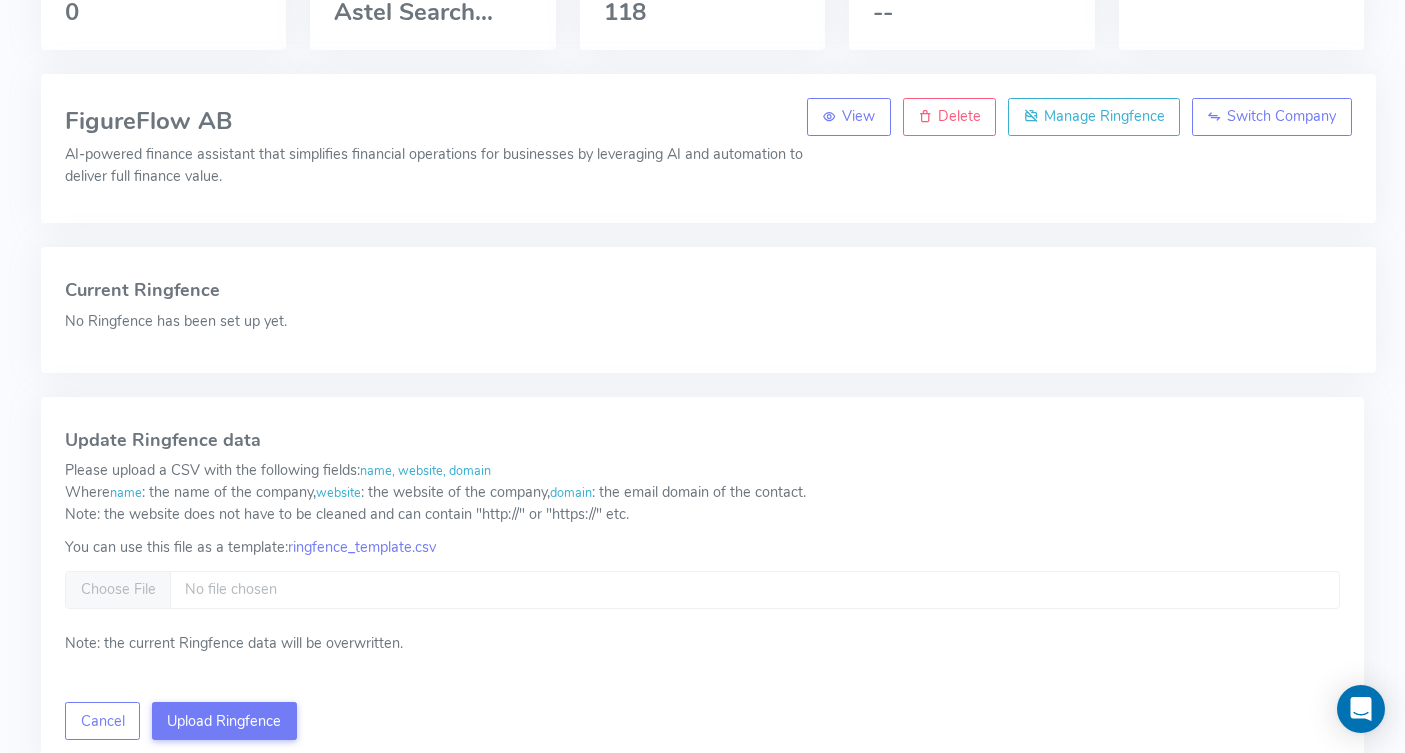 scroll, scrollTop: 0, scrollLeft: 0, axis: both 